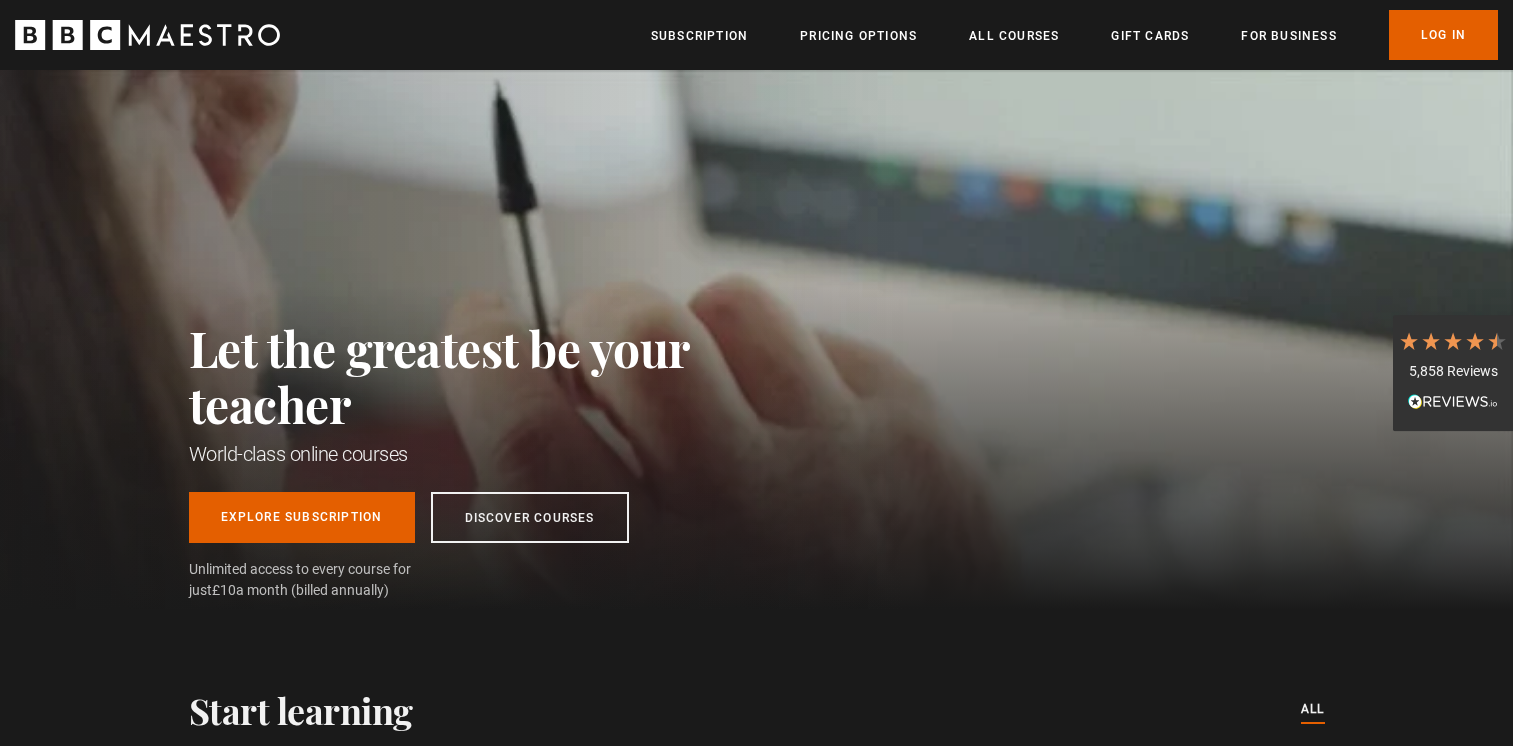 scroll, scrollTop: 0, scrollLeft: 0, axis: both 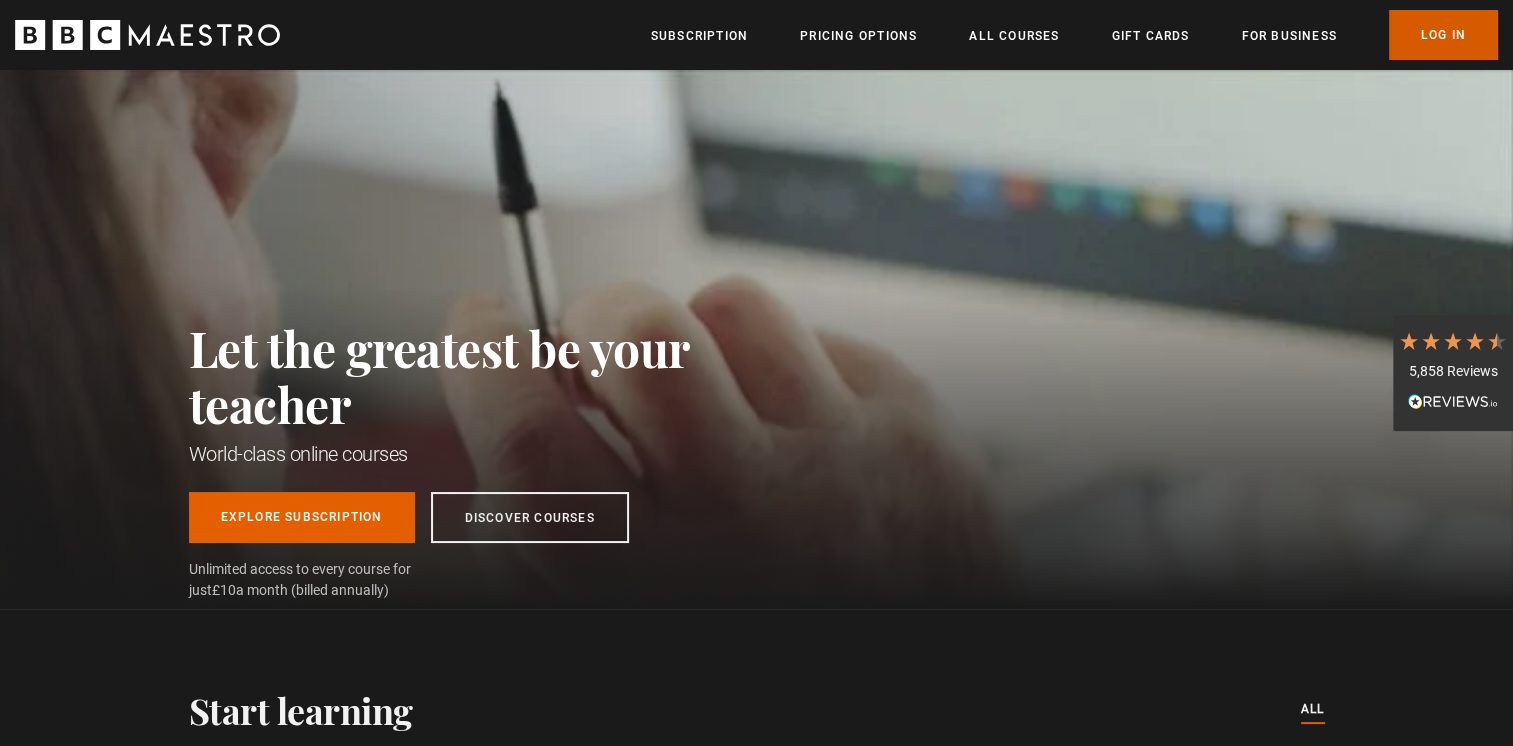 click on "Log In" at bounding box center [1443, 35] 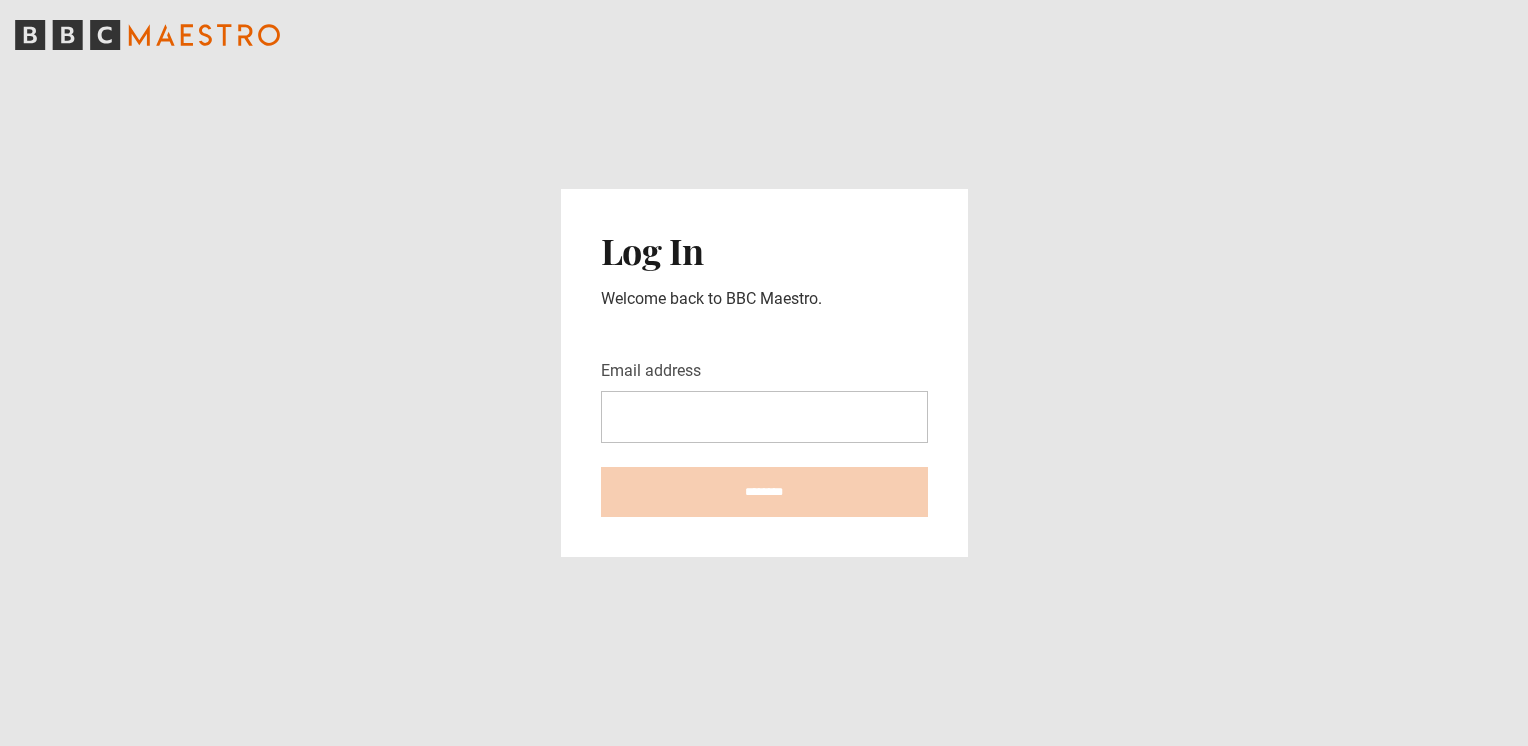 scroll, scrollTop: 0, scrollLeft: 0, axis: both 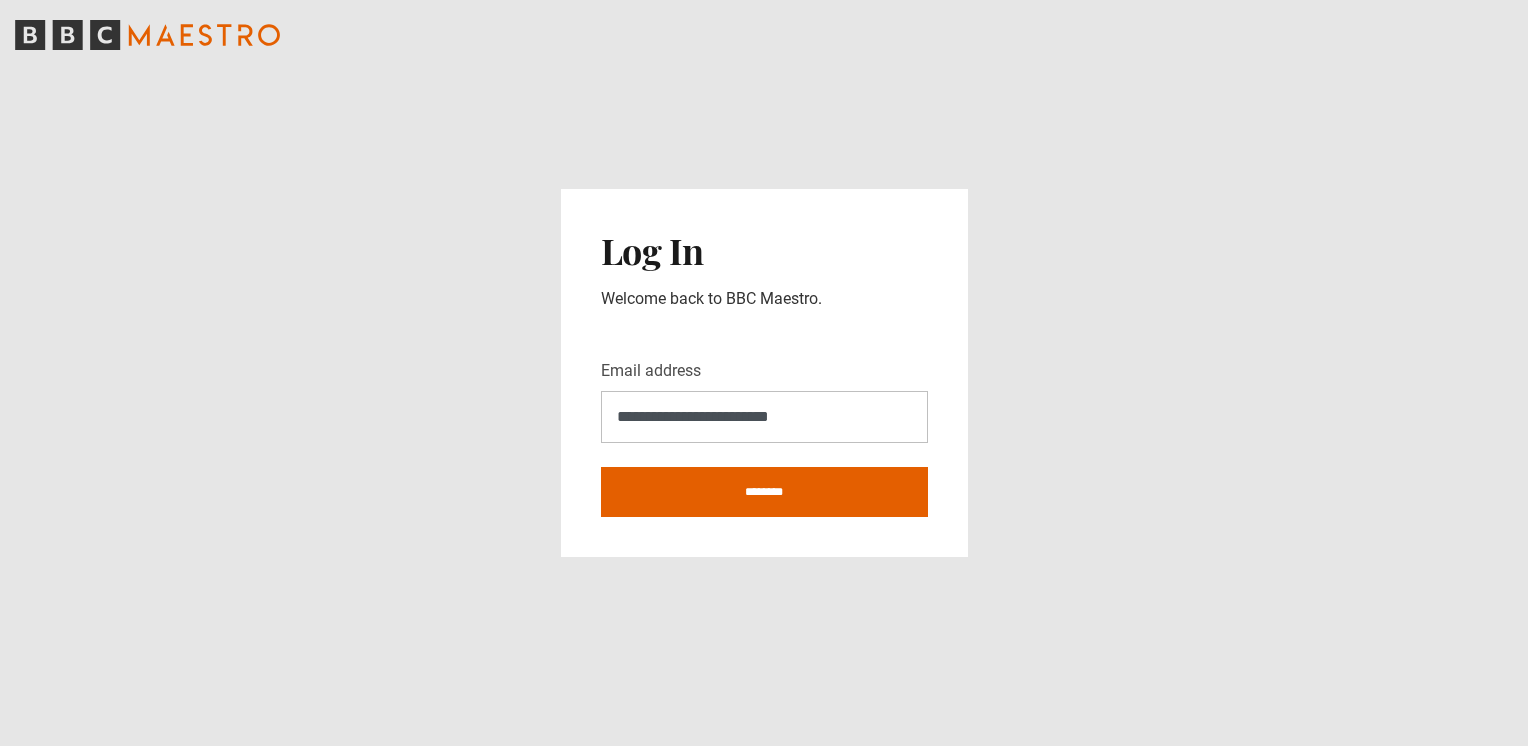 type on "**********" 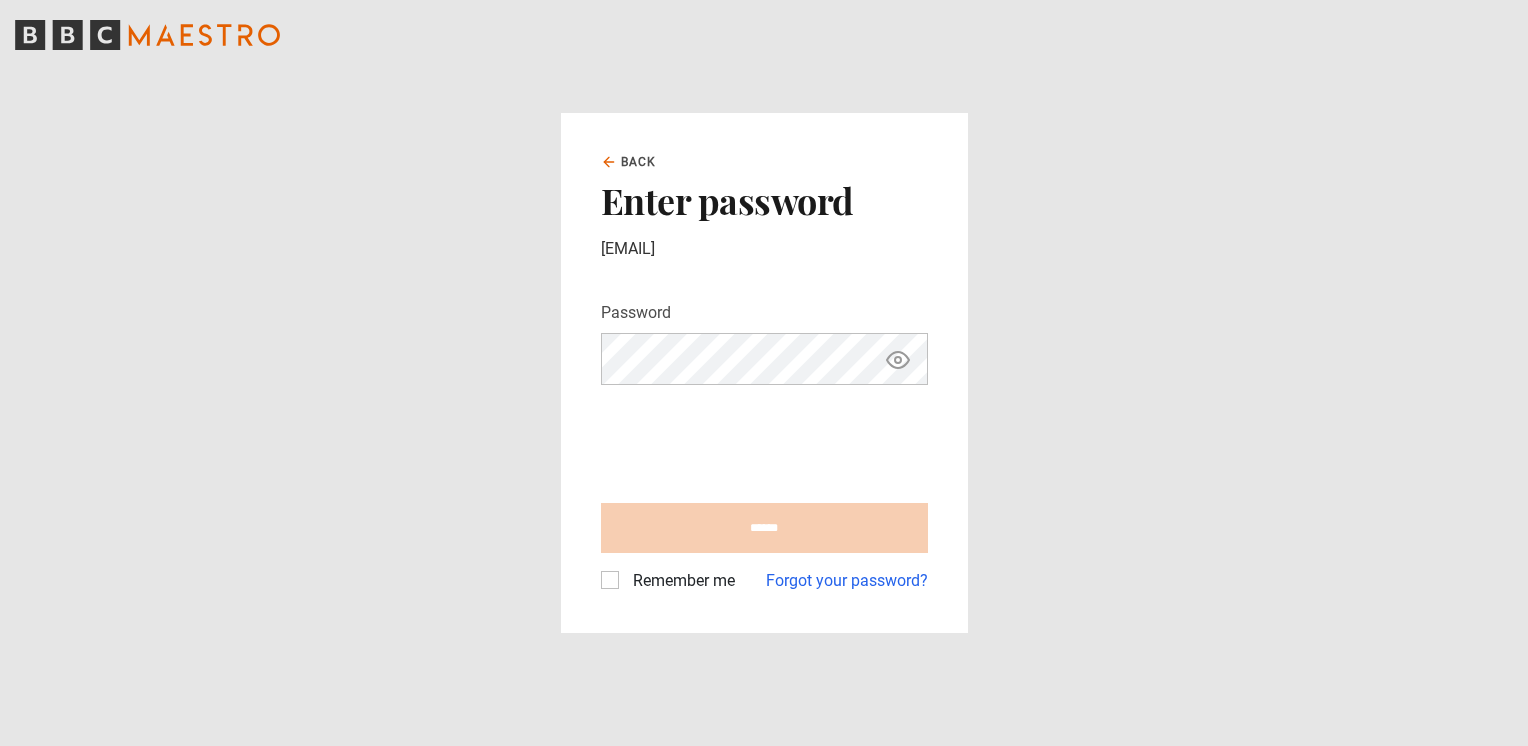 scroll, scrollTop: 0, scrollLeft: 0, axis: both 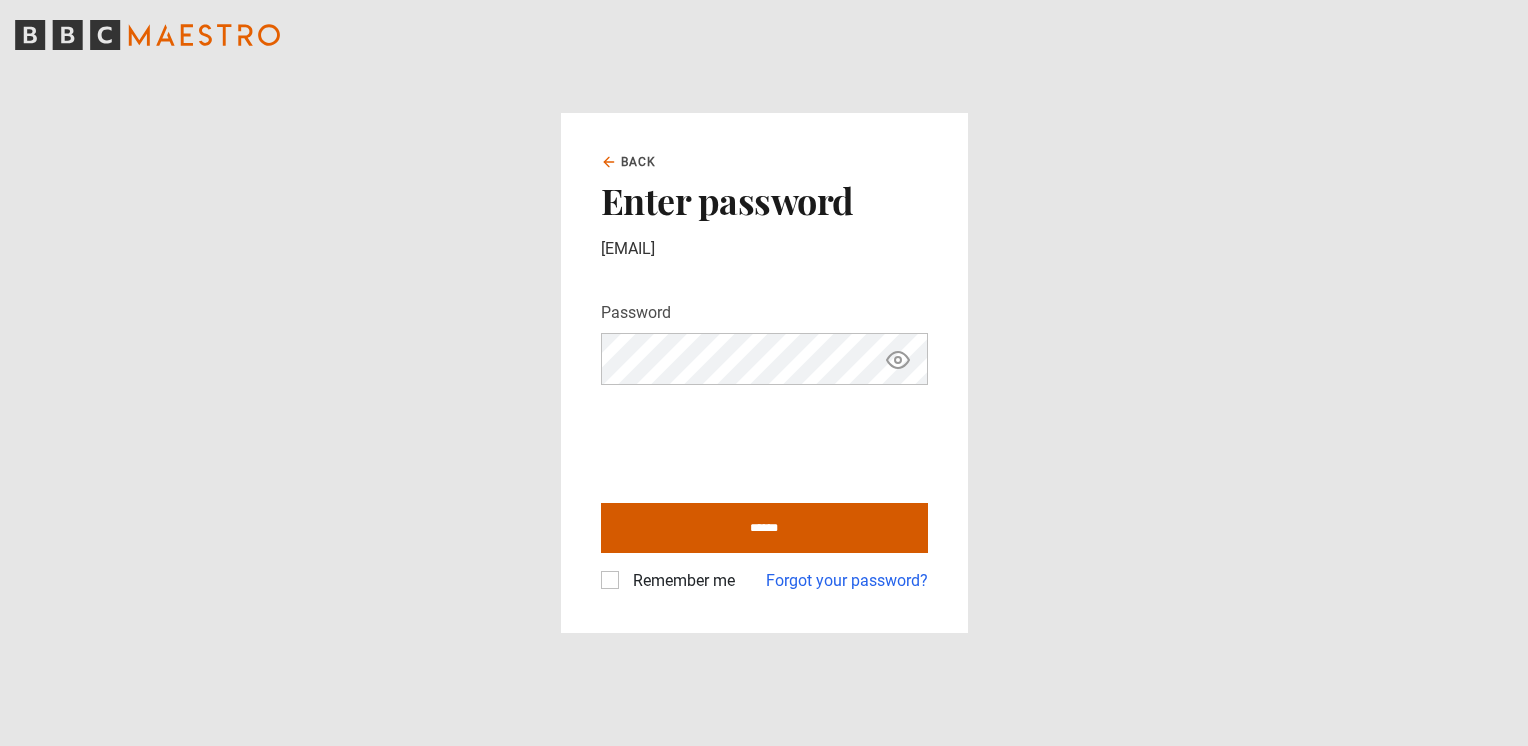 click on "******" at bounding box center [764, 528] 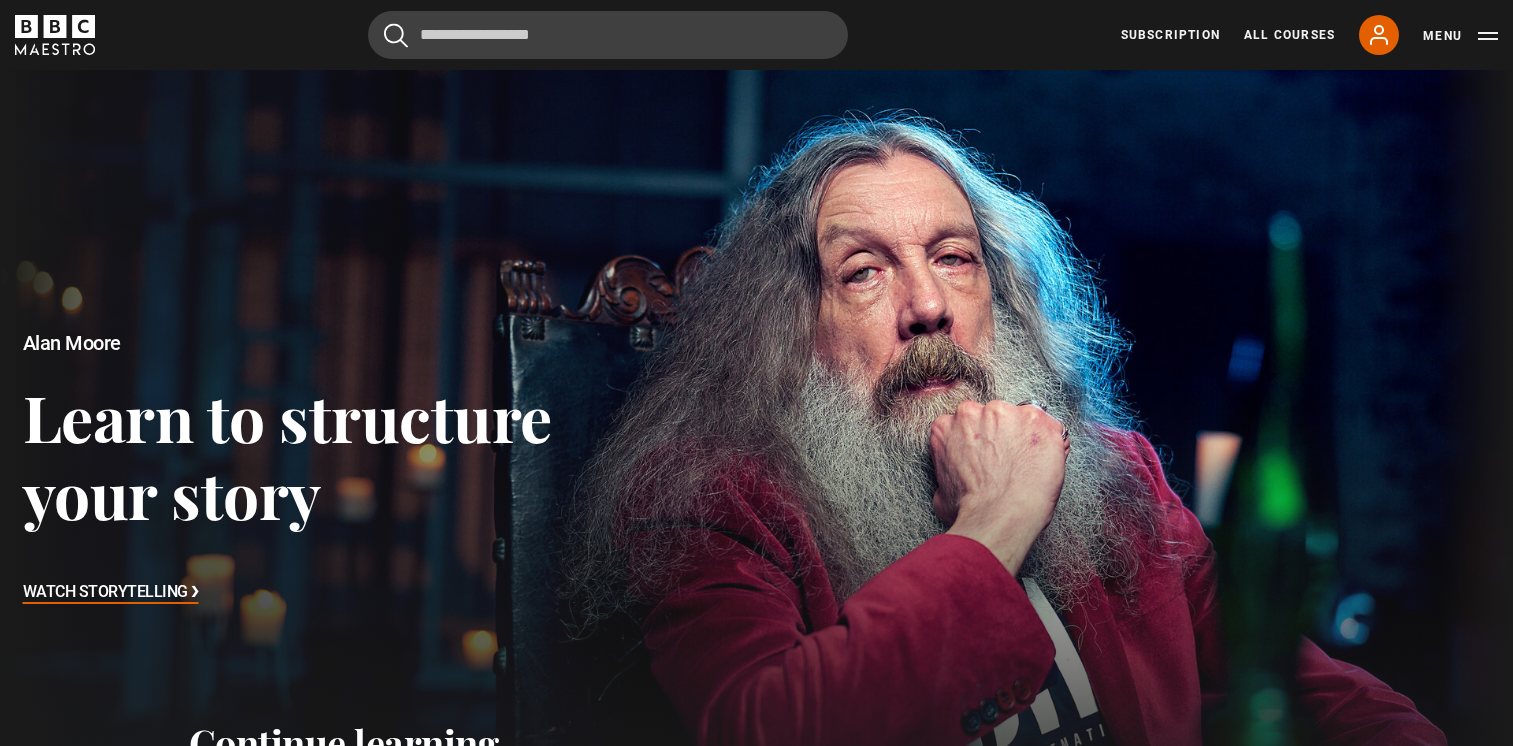 scroll, scrollTop: 0, scrollLeft: 0, axis: both 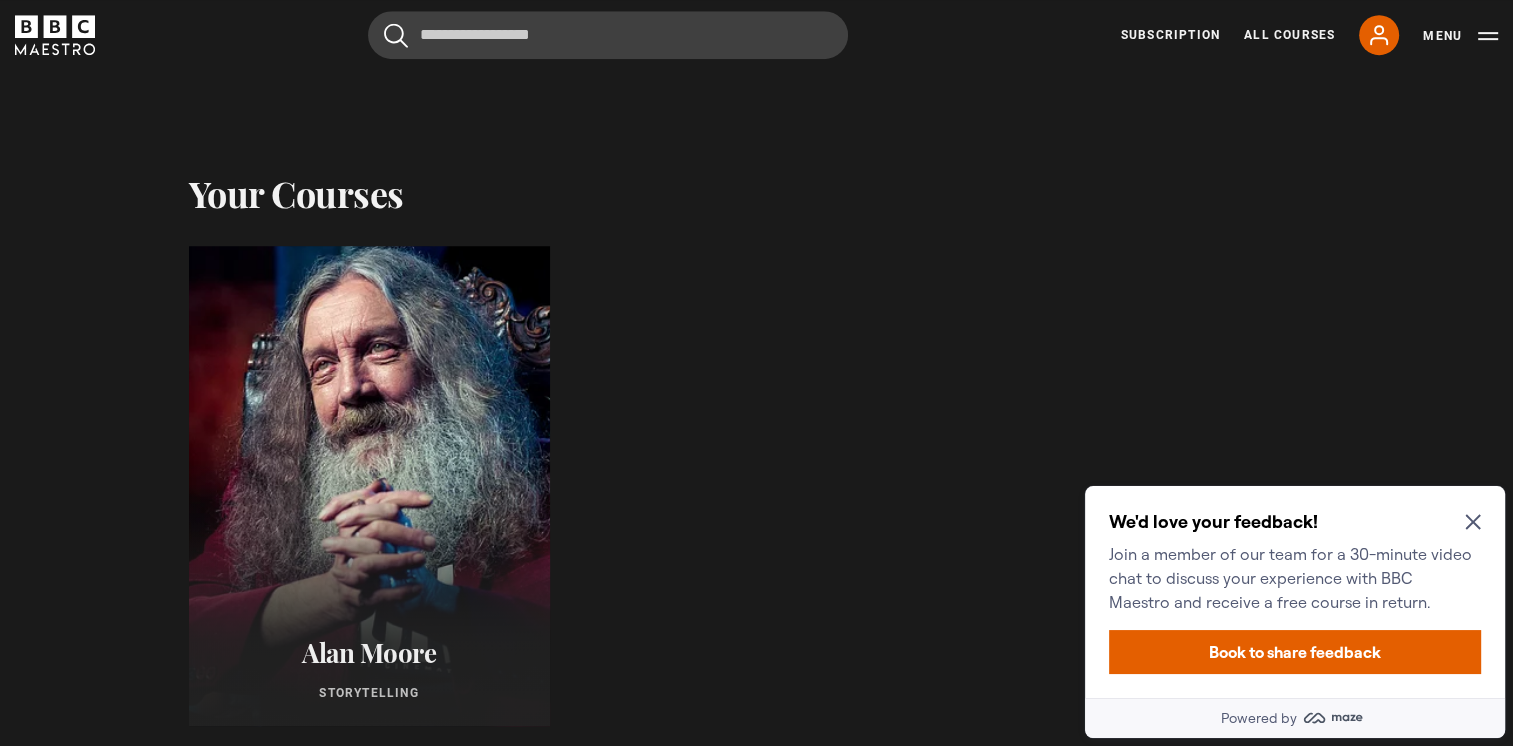 click at bounding box center (368, 486) 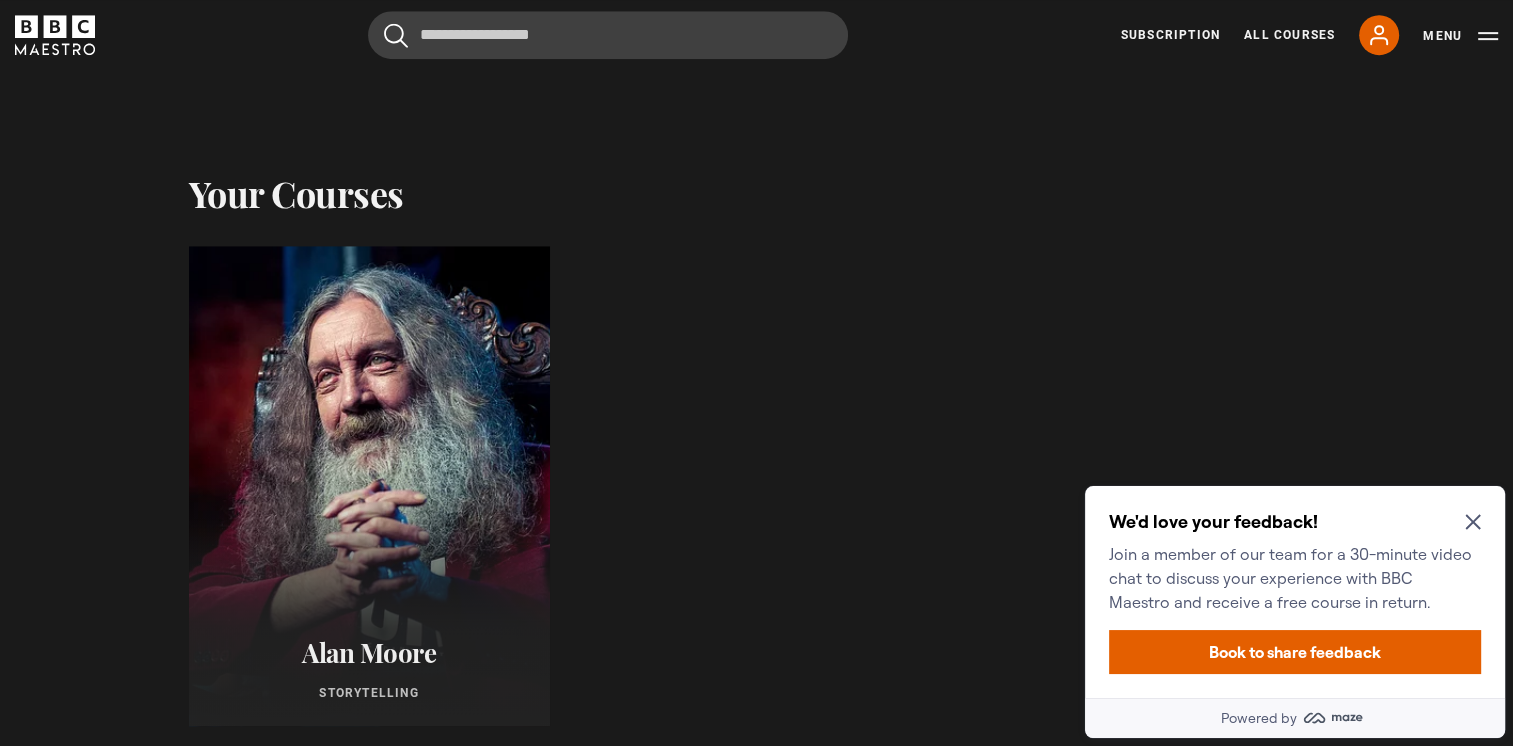 click 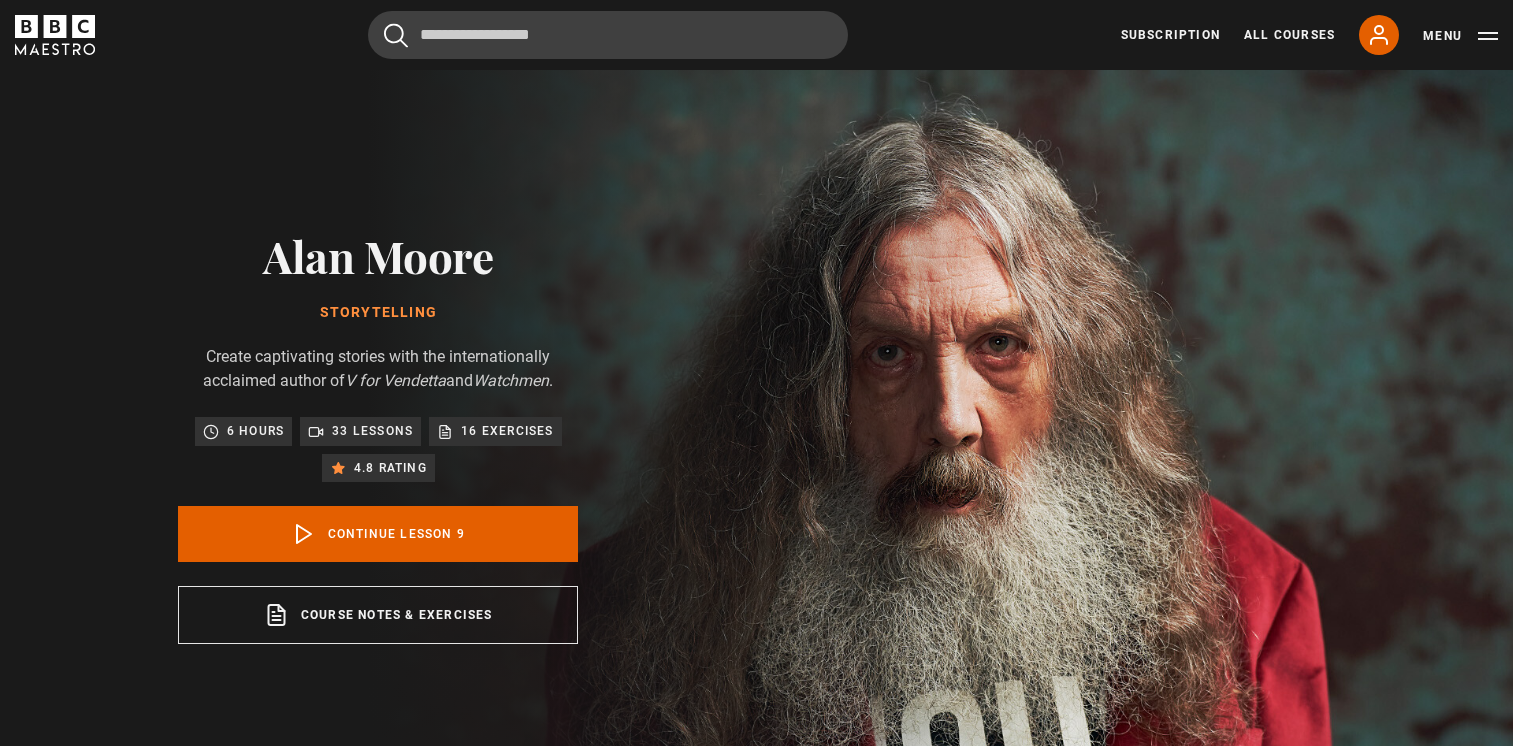scroll, scrollTop: 804, scrollLeft: 0, axis: vertical 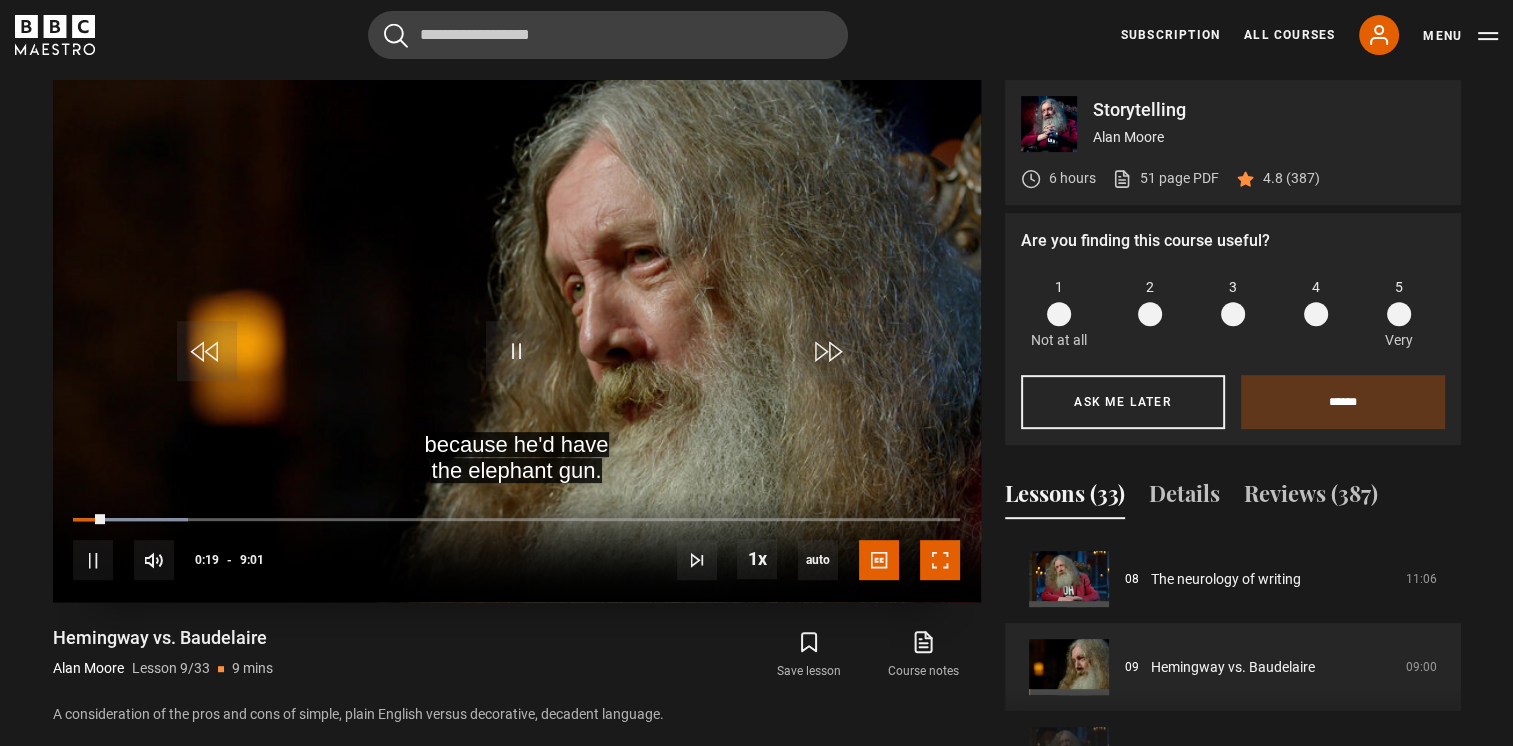 drag, startPoint x: 937, startPoint y: 568, endPoint x: 940, endPoint y: 642, distance: 74.06078 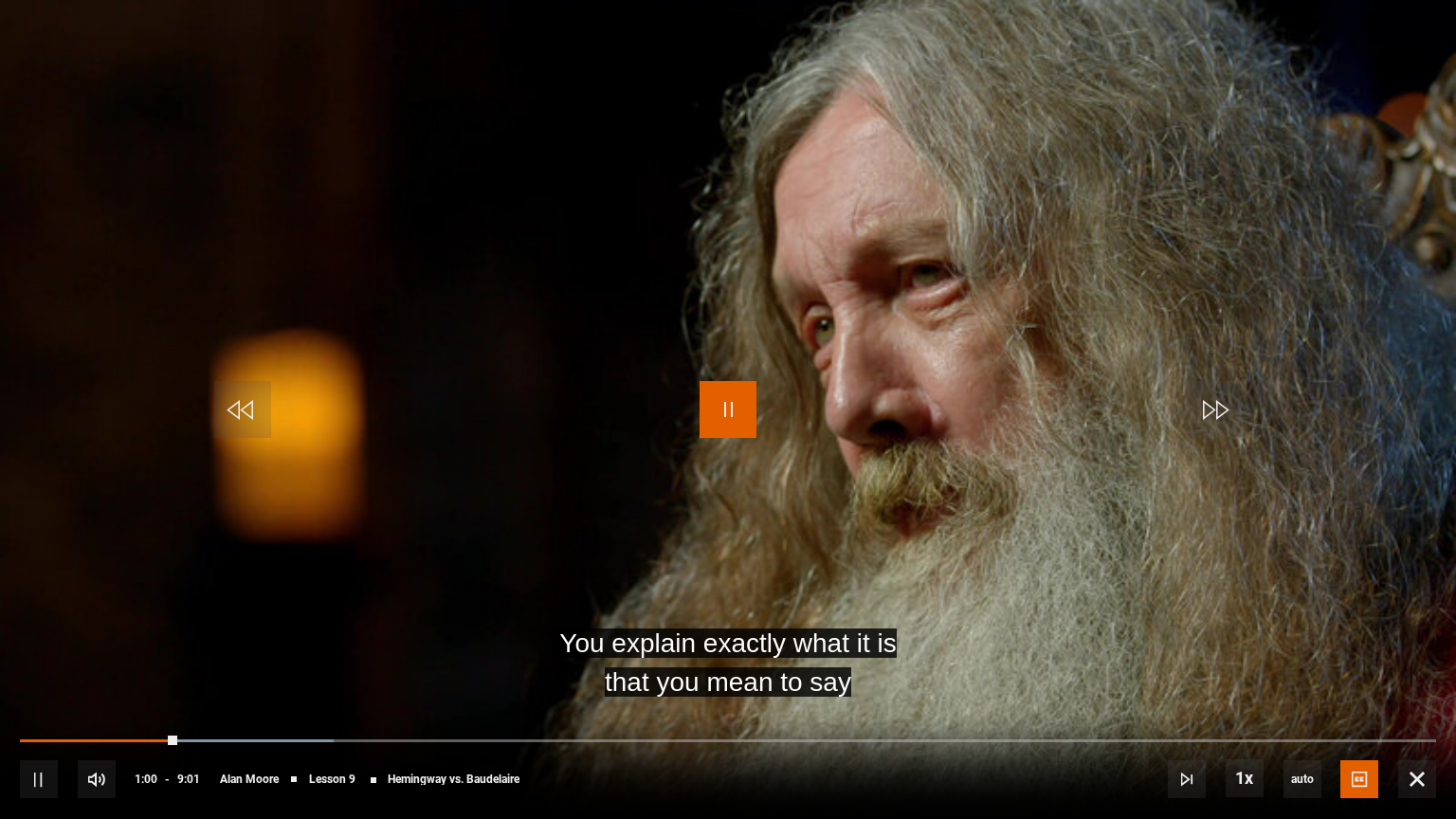 click at bounding box center (728, 410) 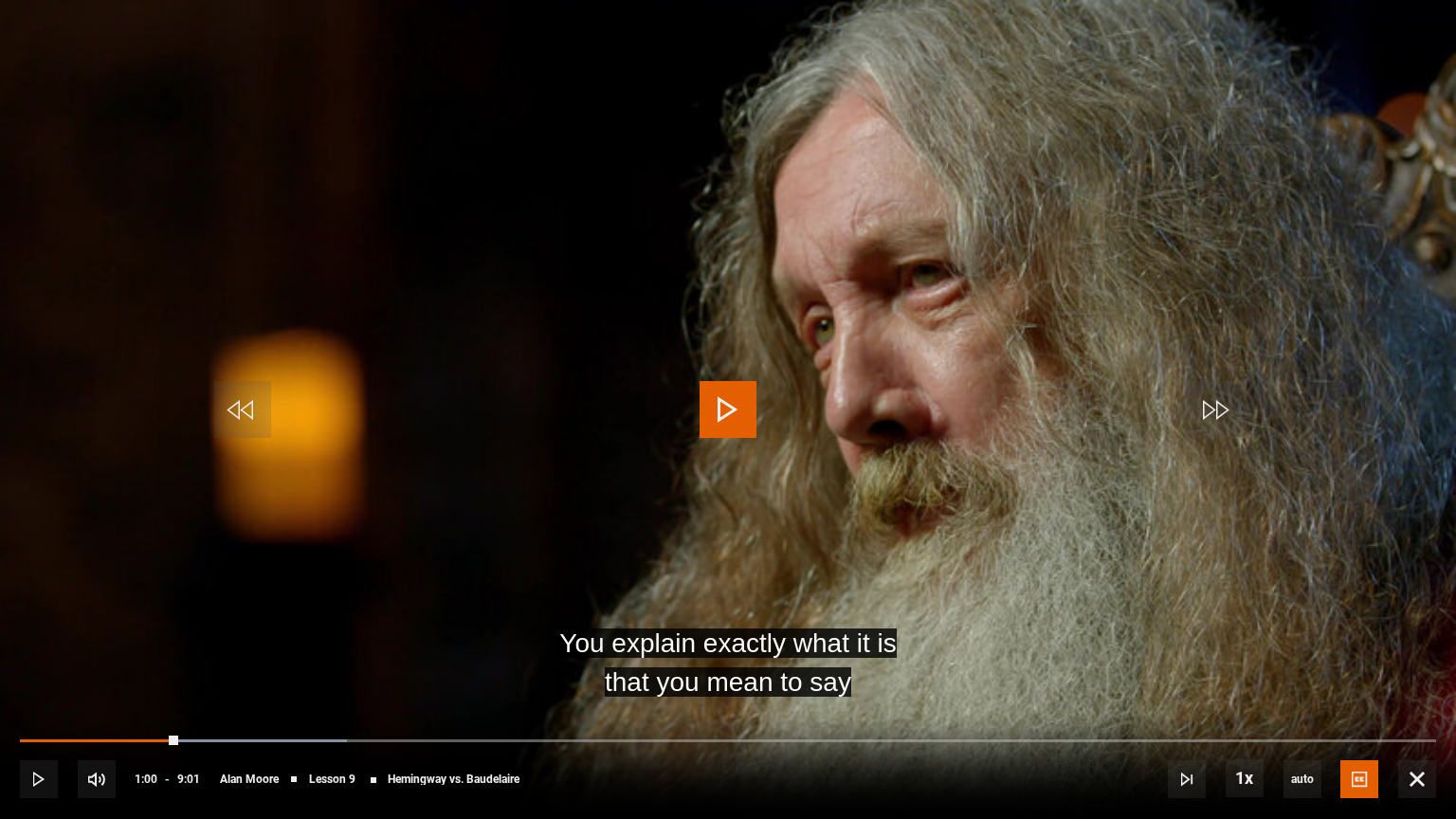 click at bounding box center (728, 410) 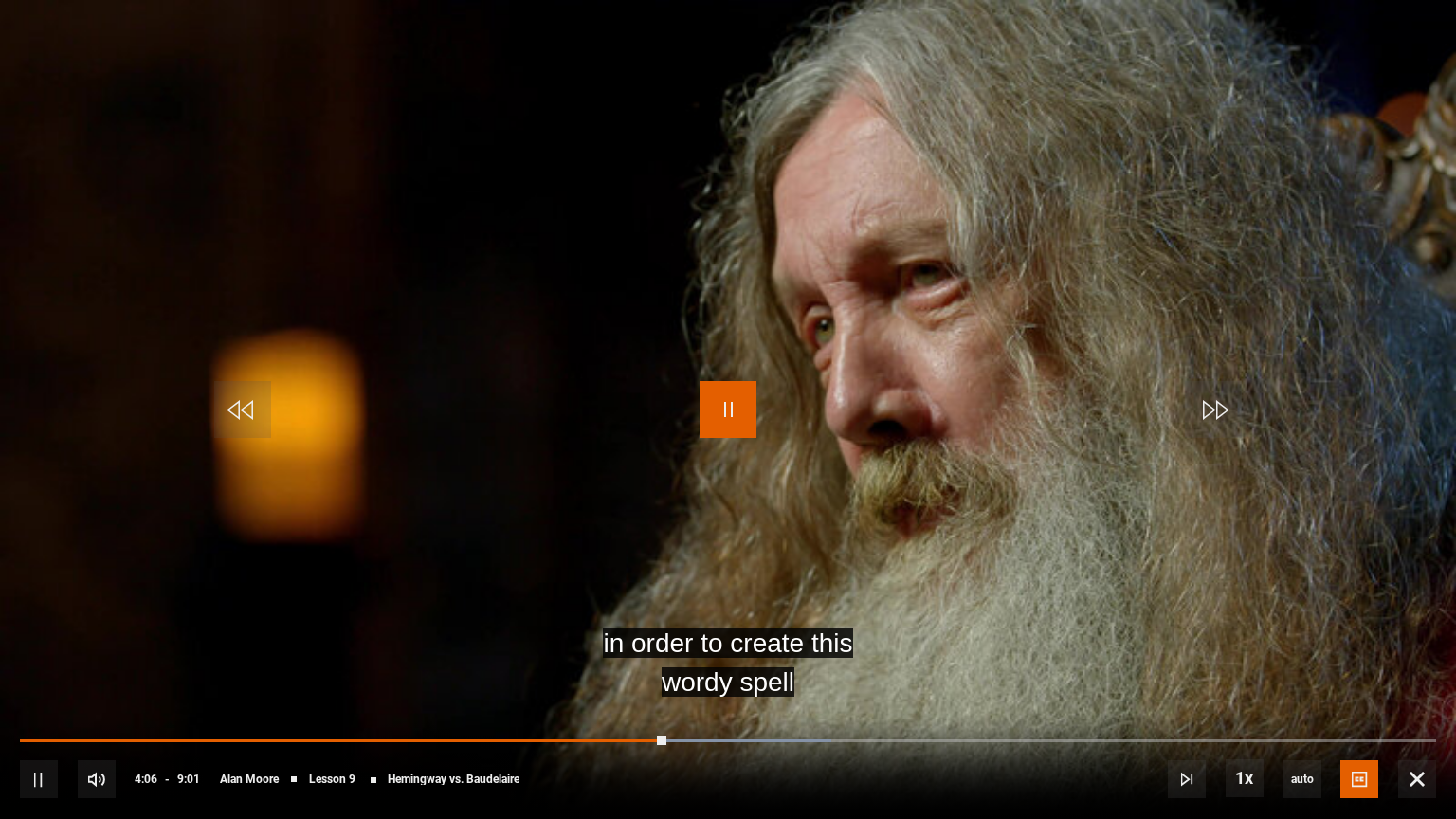 click at bounding box center (728, 410) 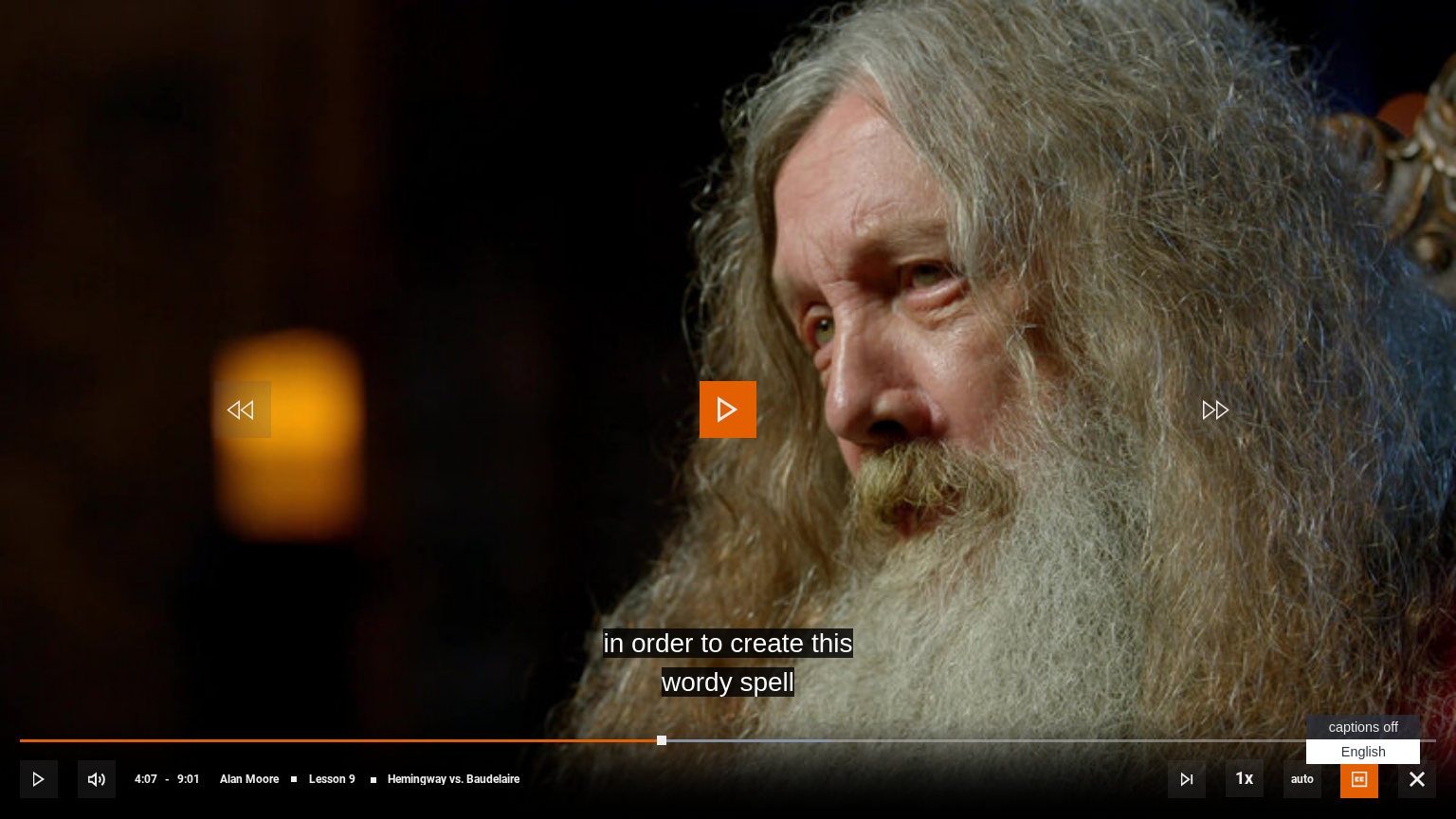 click on "captions off" at bounding box center (1363, 727) 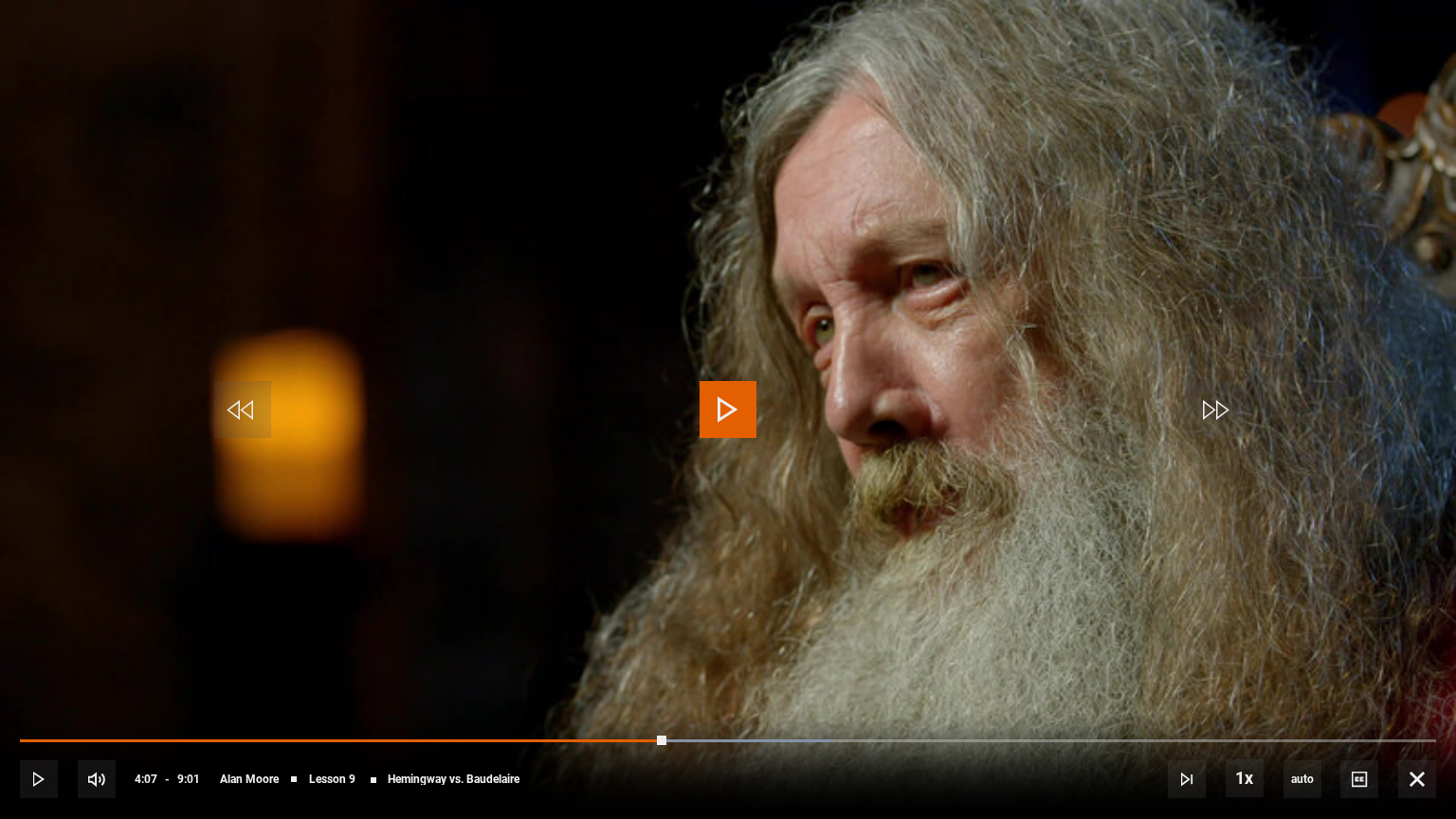 click at bounding box center (728, 410) 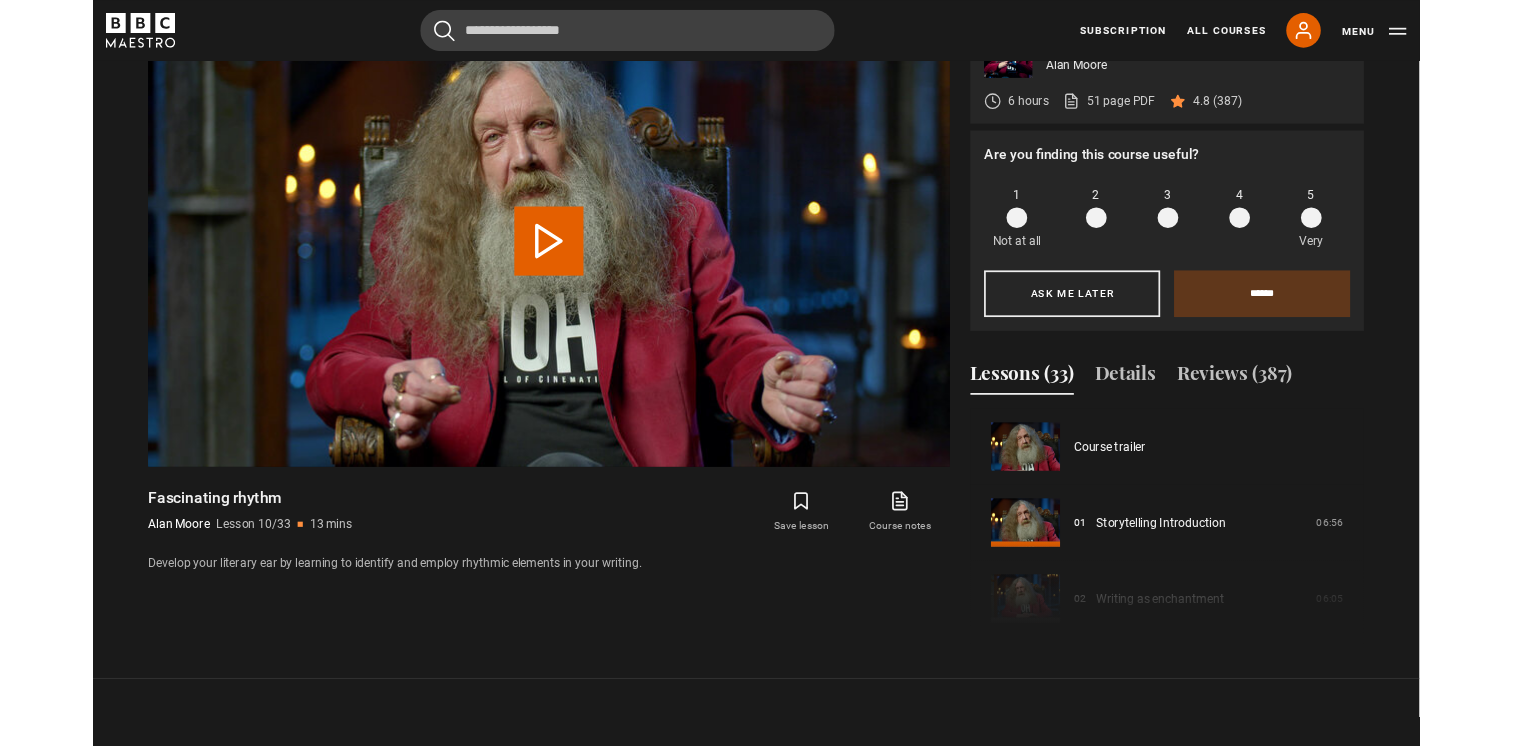 scroll, scrollTop: 936, scrollLeft: 0, axis: vertical 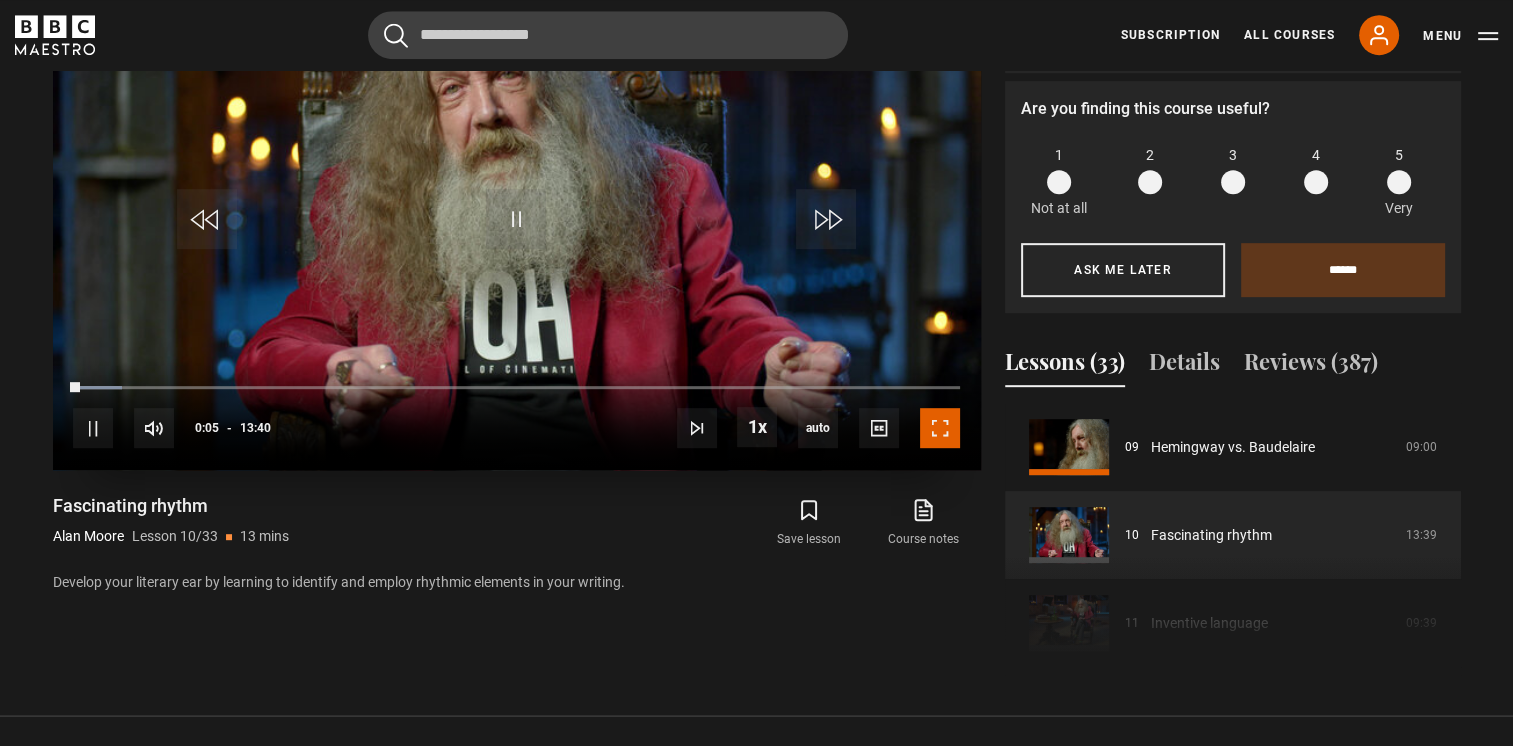 click at bounding box center (940, 428) 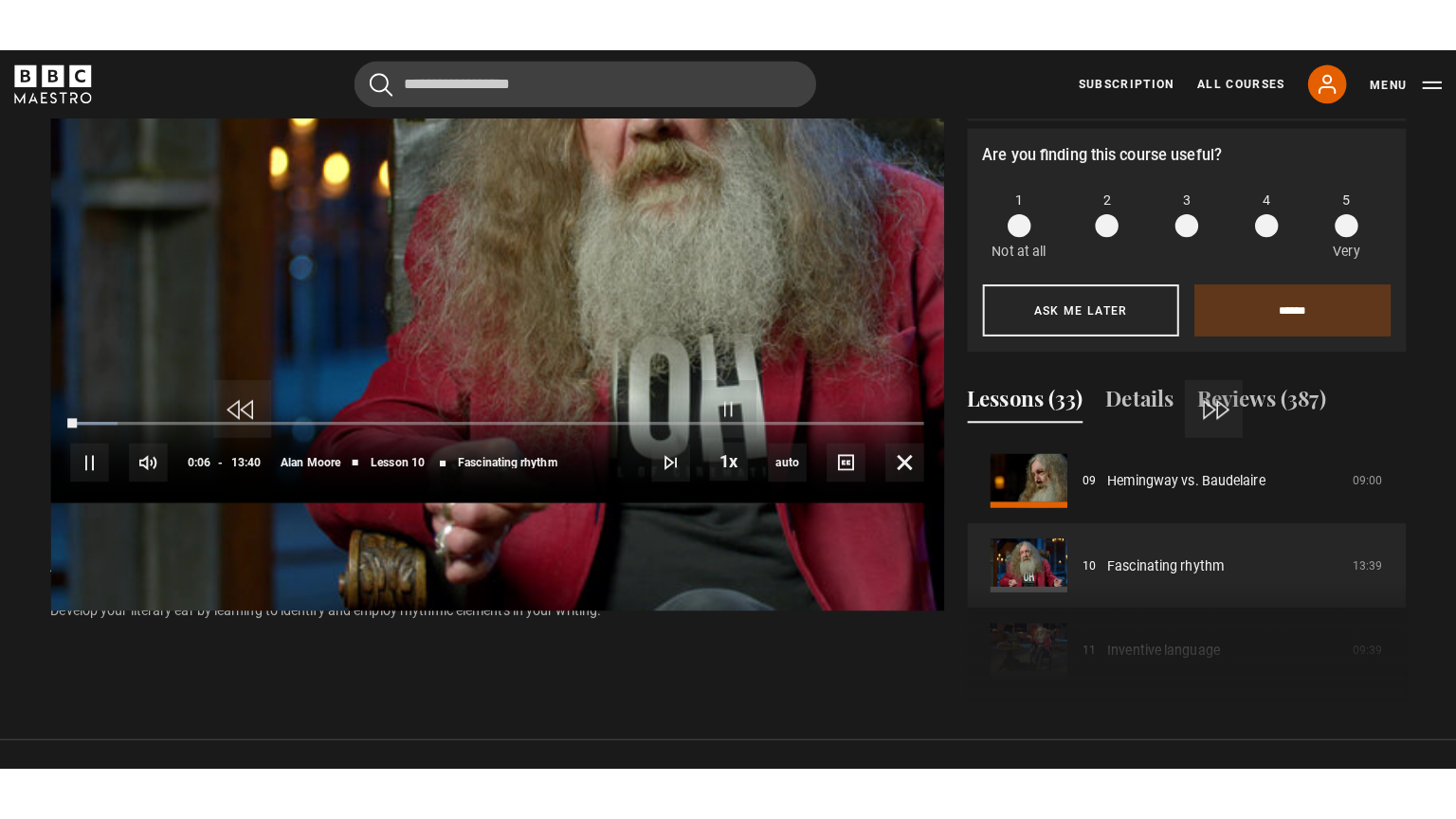 scroll, scrollTop: 838, scrollLeft: 0, axis: vertical 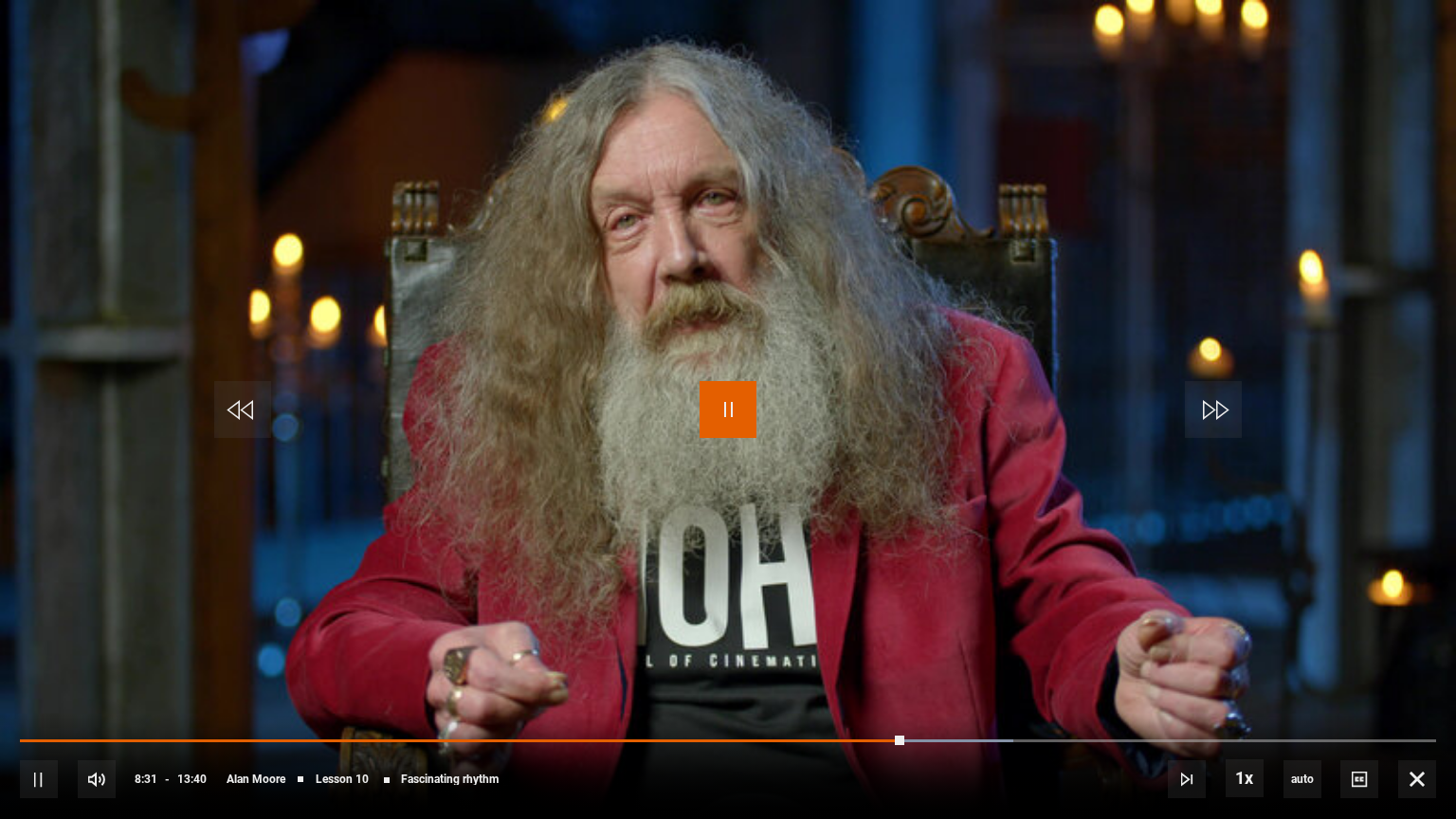 click at bounding box center [728, 410] 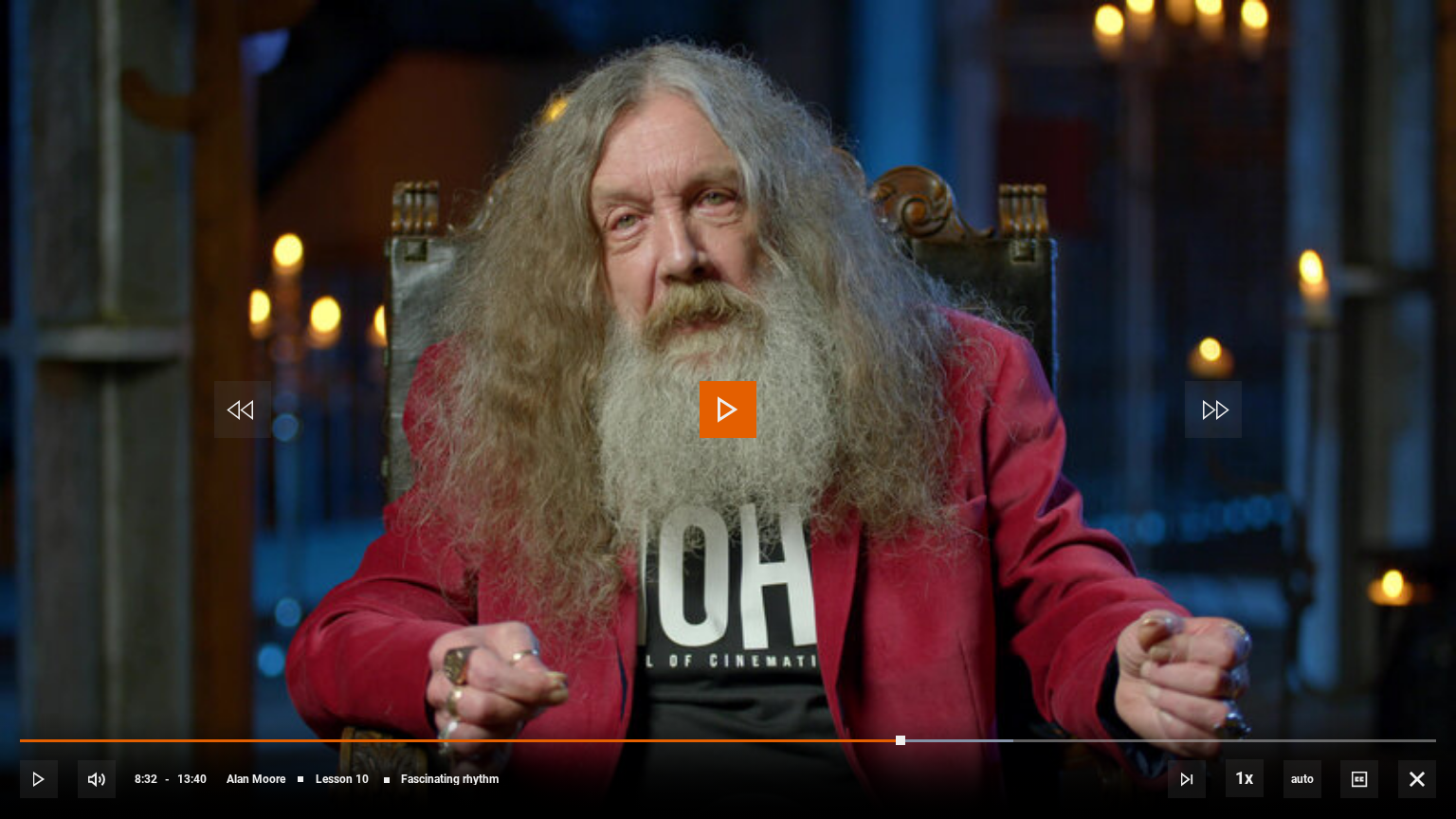 click on "10s Skip Back 10 seconds Play 10s Skip Forward 10 seconds Loaded :  70.12% 08:21 08:32 Play Mute Current Time  8:32 - Duration  13:40
[FIRST] [LAST]
Lesson 10
Fascinating rhythm
1x Playback Rate 2x 1.5x 1x , selected 0.5x auto Quality 360p 720p 1080p 2160p Auto , selected Captions captions off , selected English  Captions" at bounding box center [728, 766] 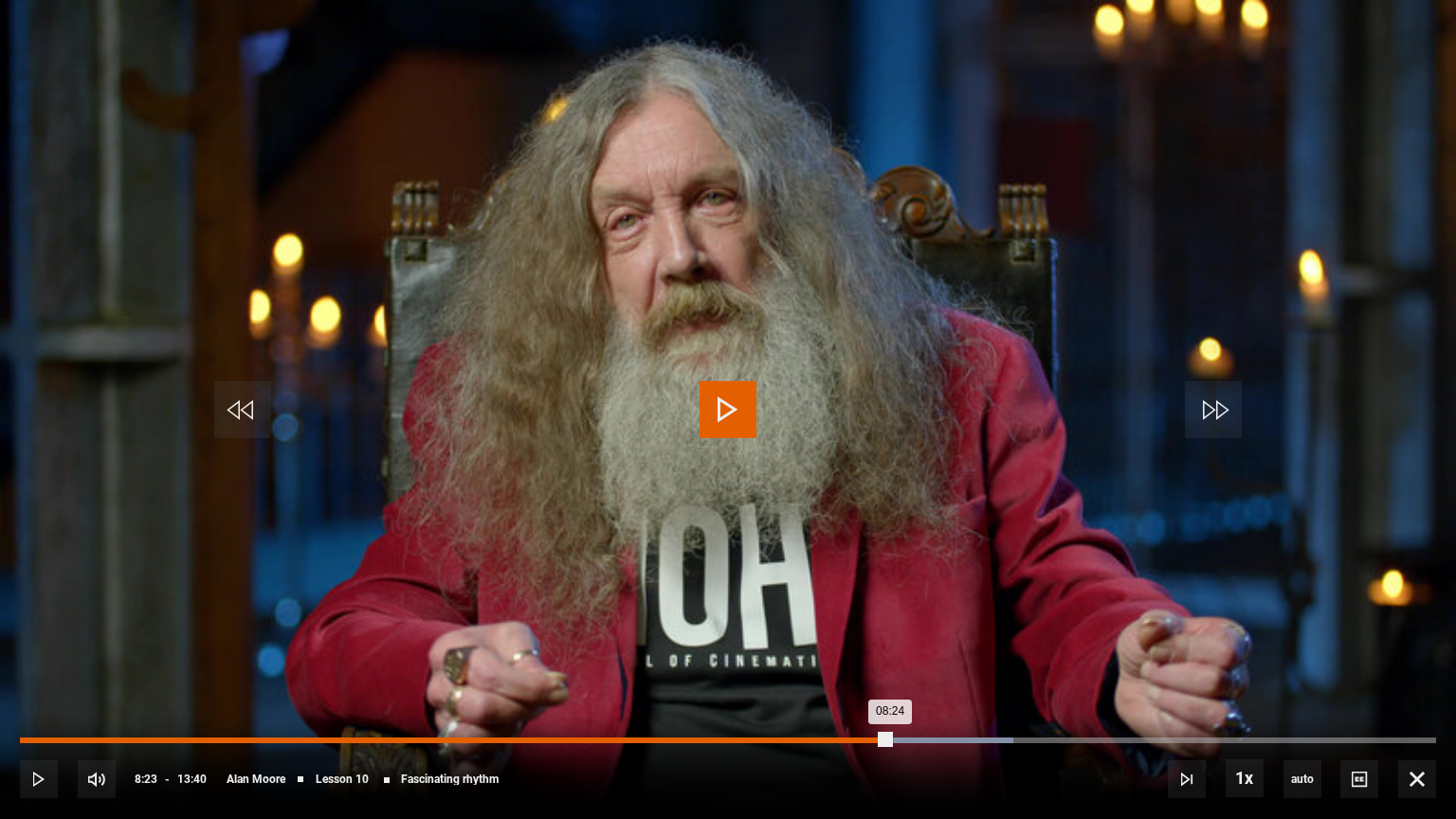 click on "08:24" at bounding box center (455, 740) 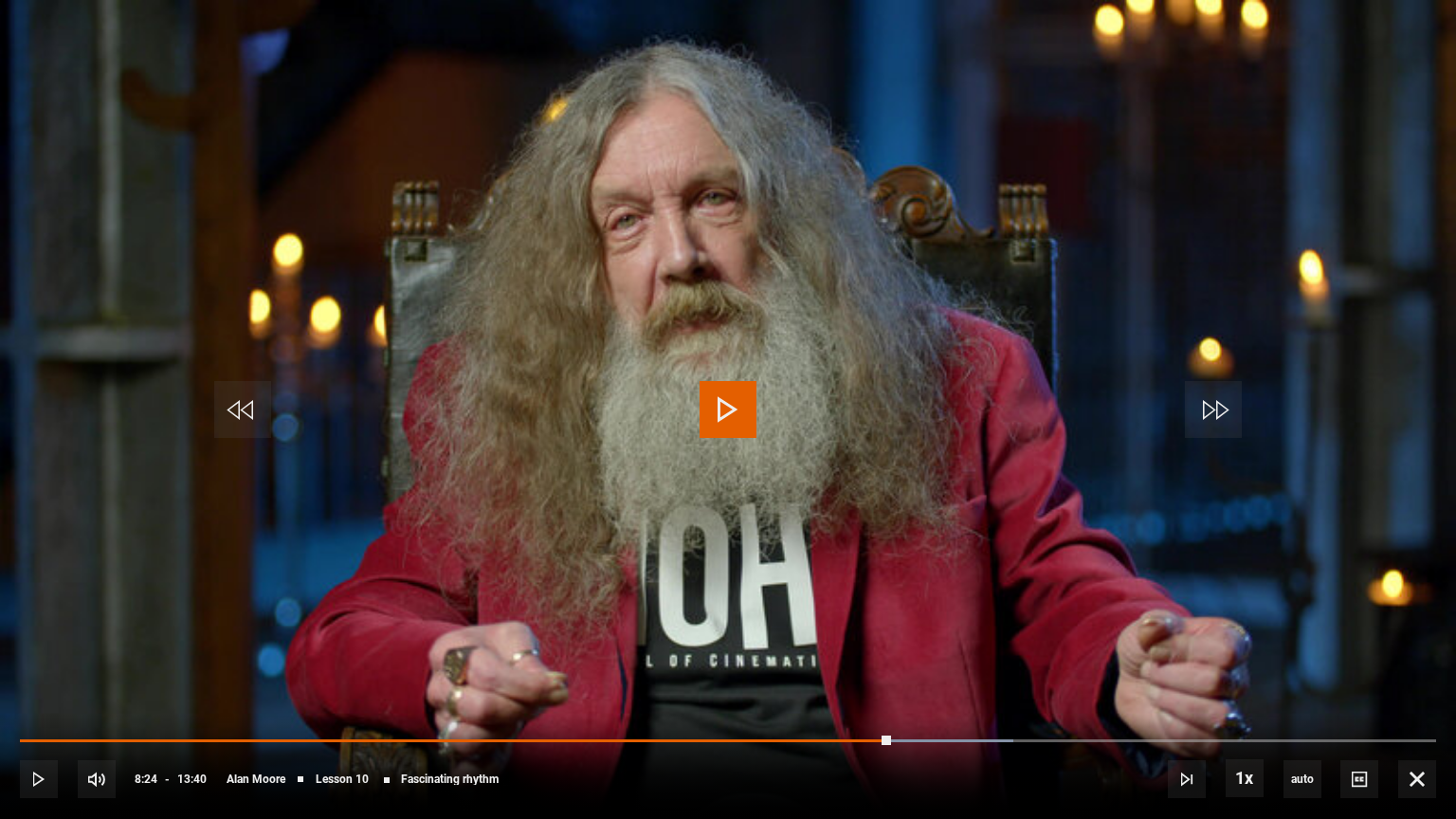 click at bounding box center (728, 410) 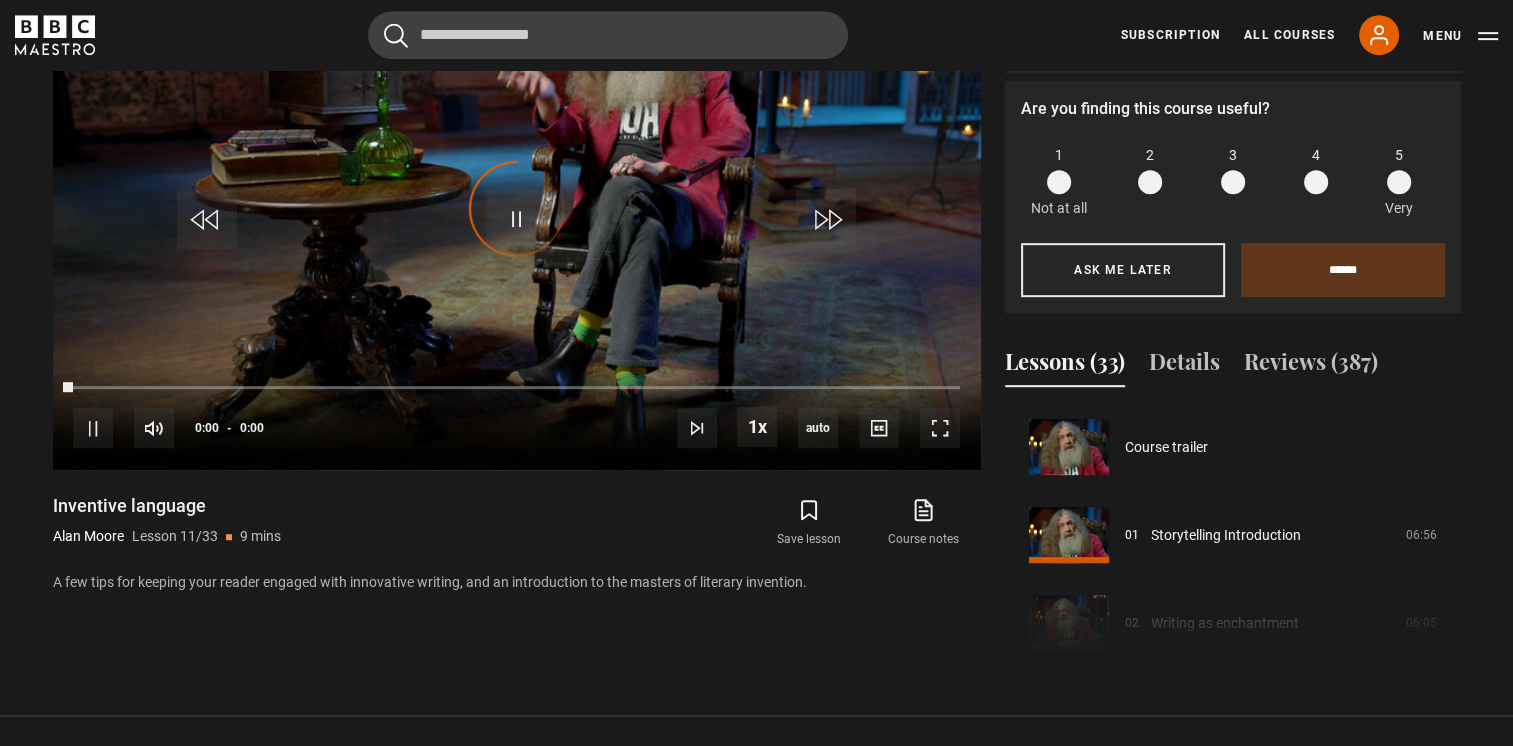 scroll, scrollTop: 936, scrollLeft: 0, axis: vertical 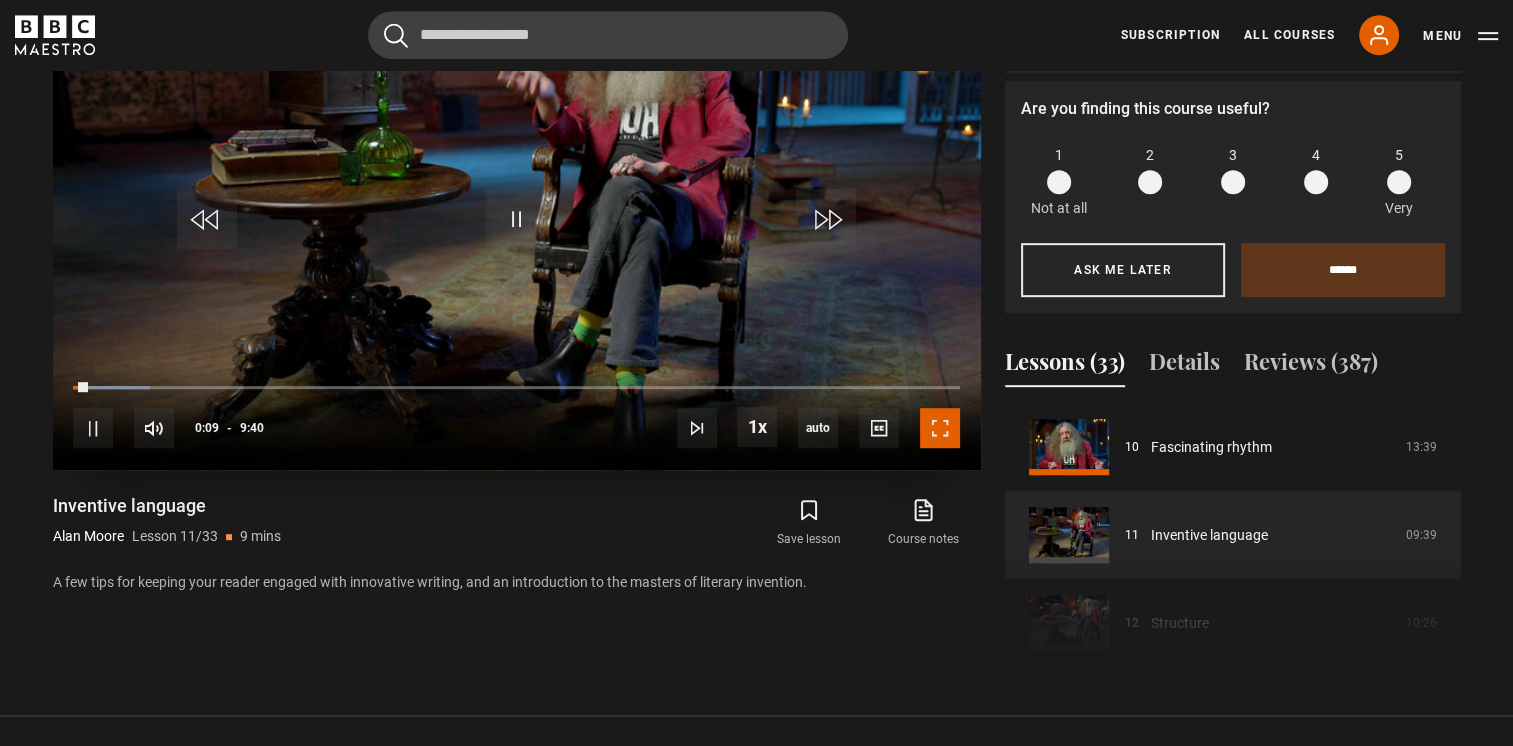 click at bounding box center [940, 428] 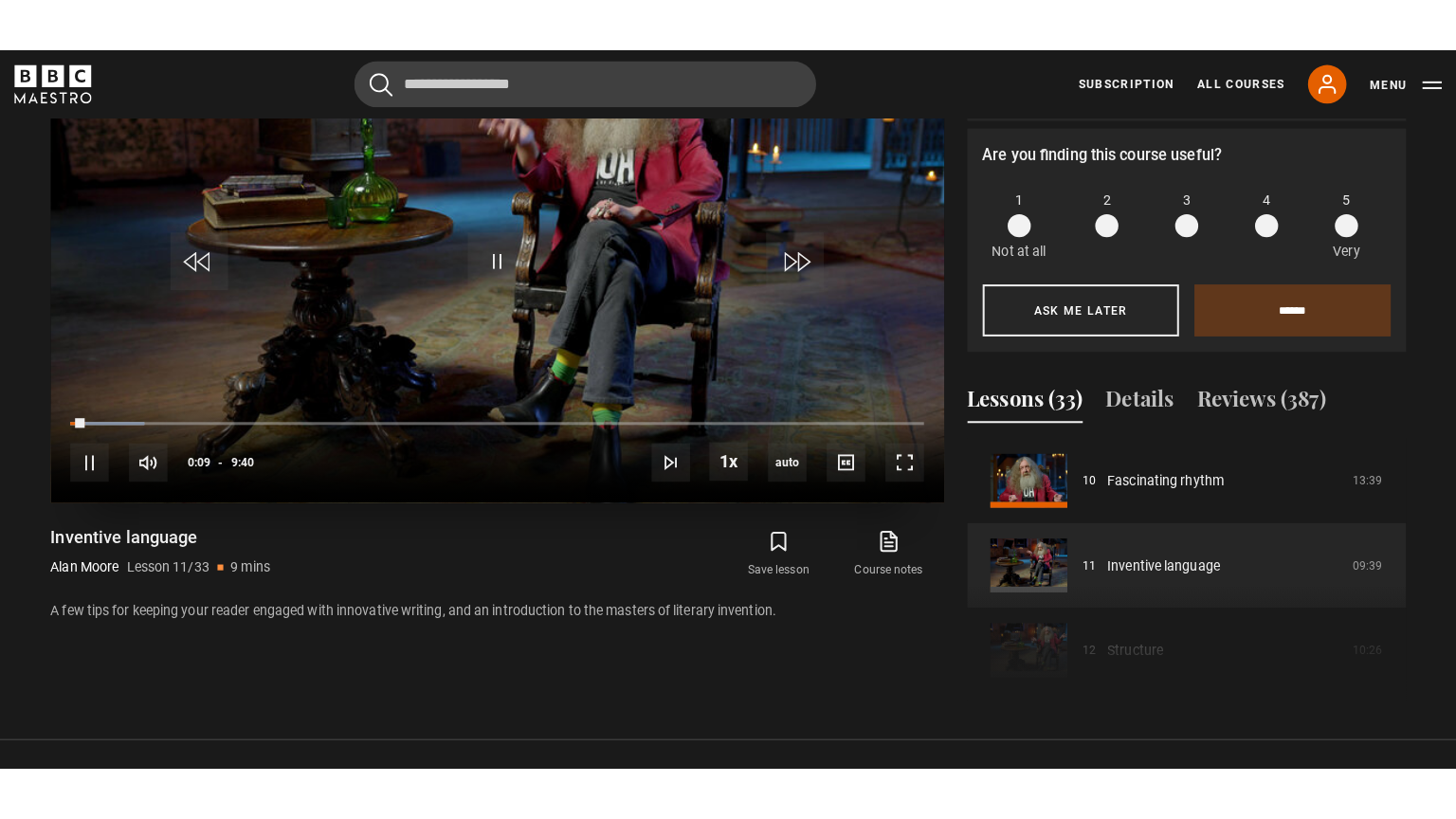 scroll, scrollTop: 838, scrollLeft: 0, axis: vertical 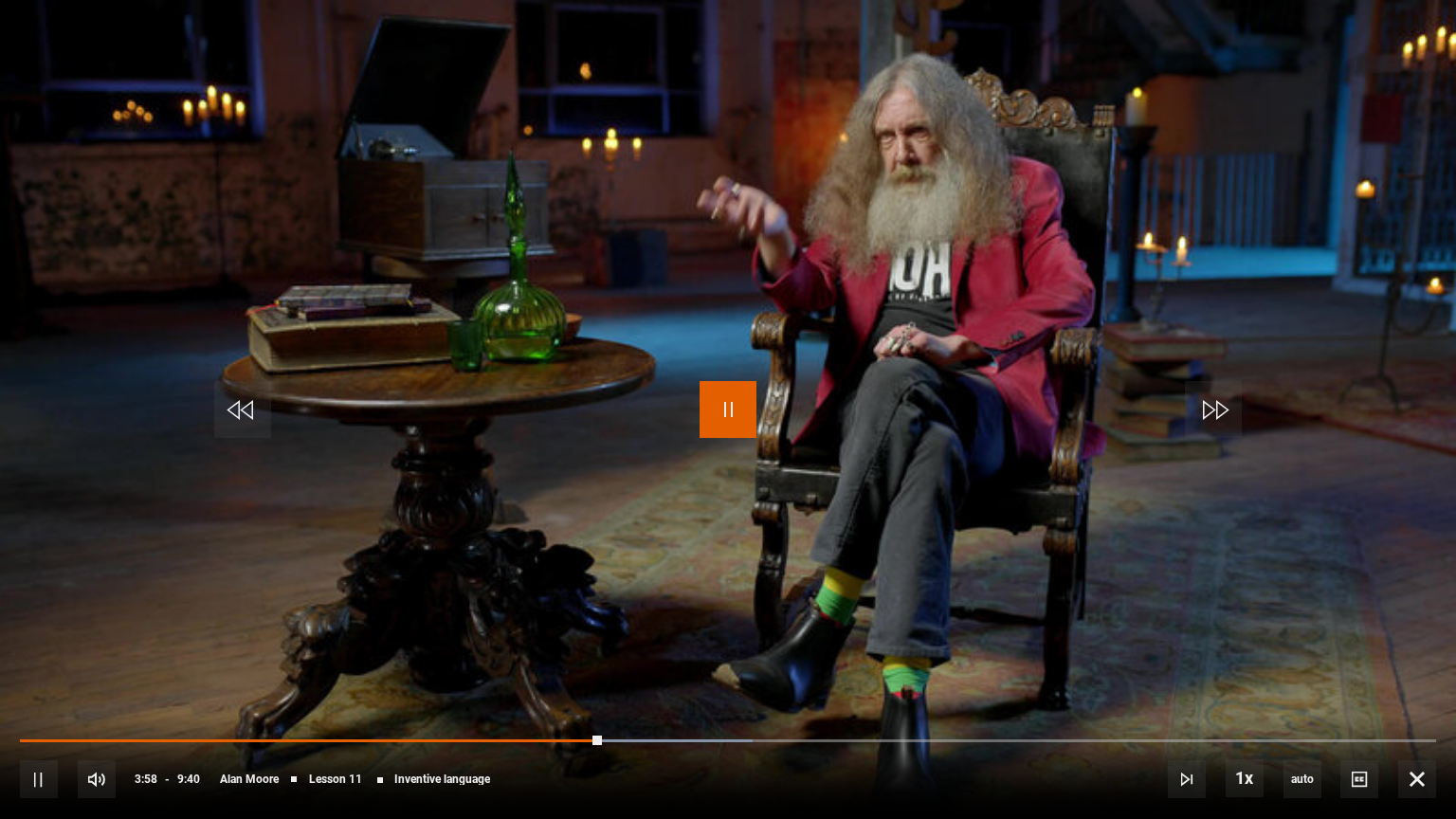 click at bounding box center [728, 410] 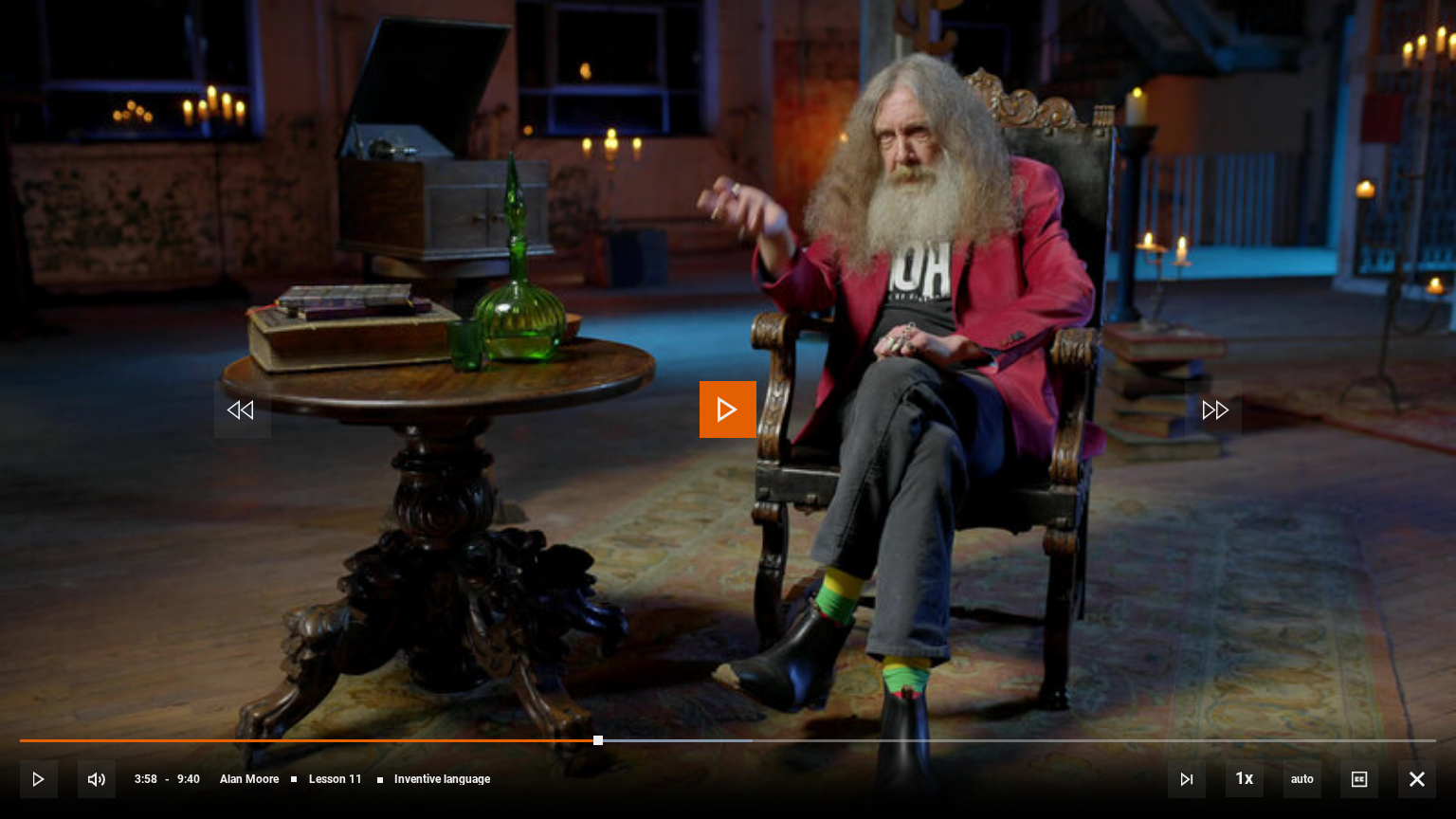 click at bounding box center [728, 410] 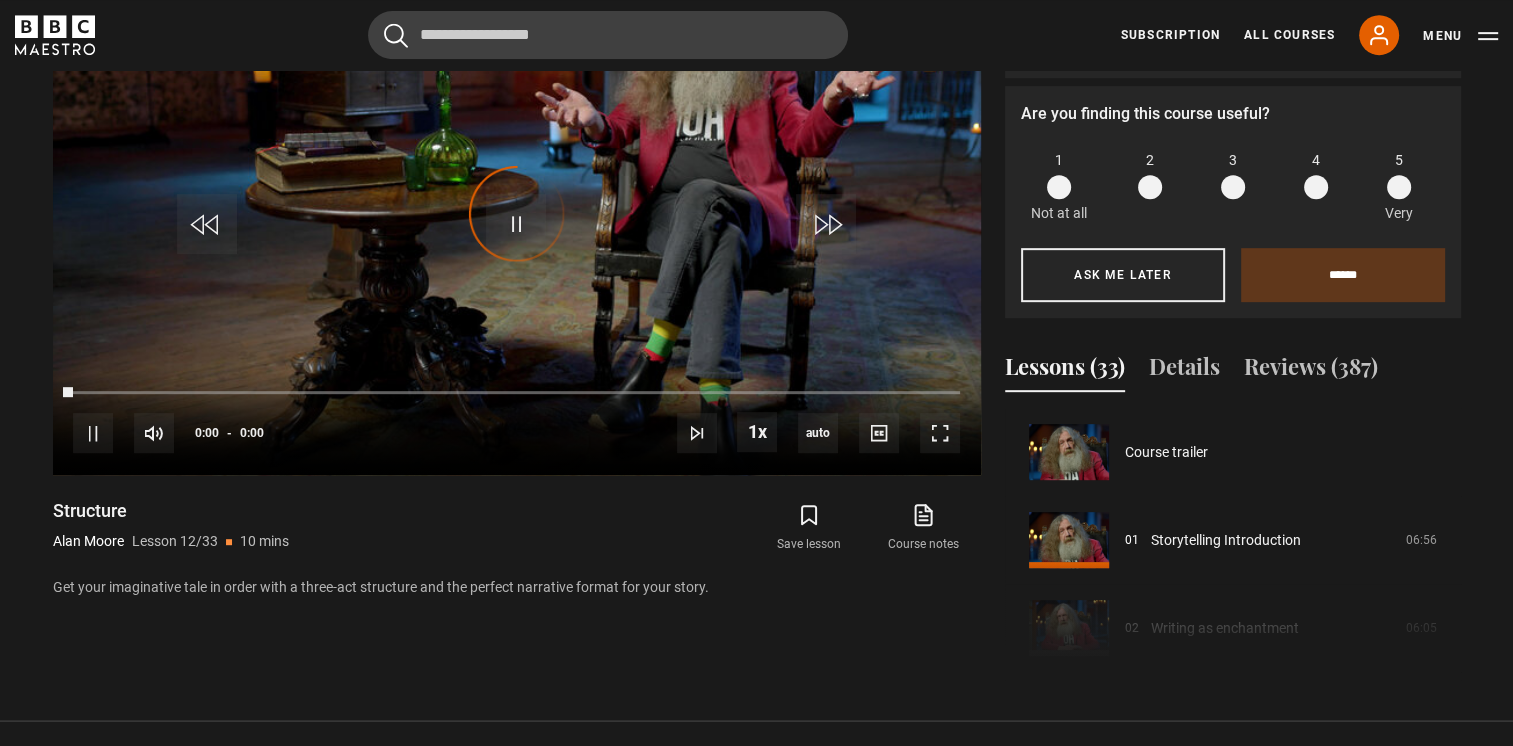 scroll, scrollTop: 936, scrollLeft: 0, axis: vertical 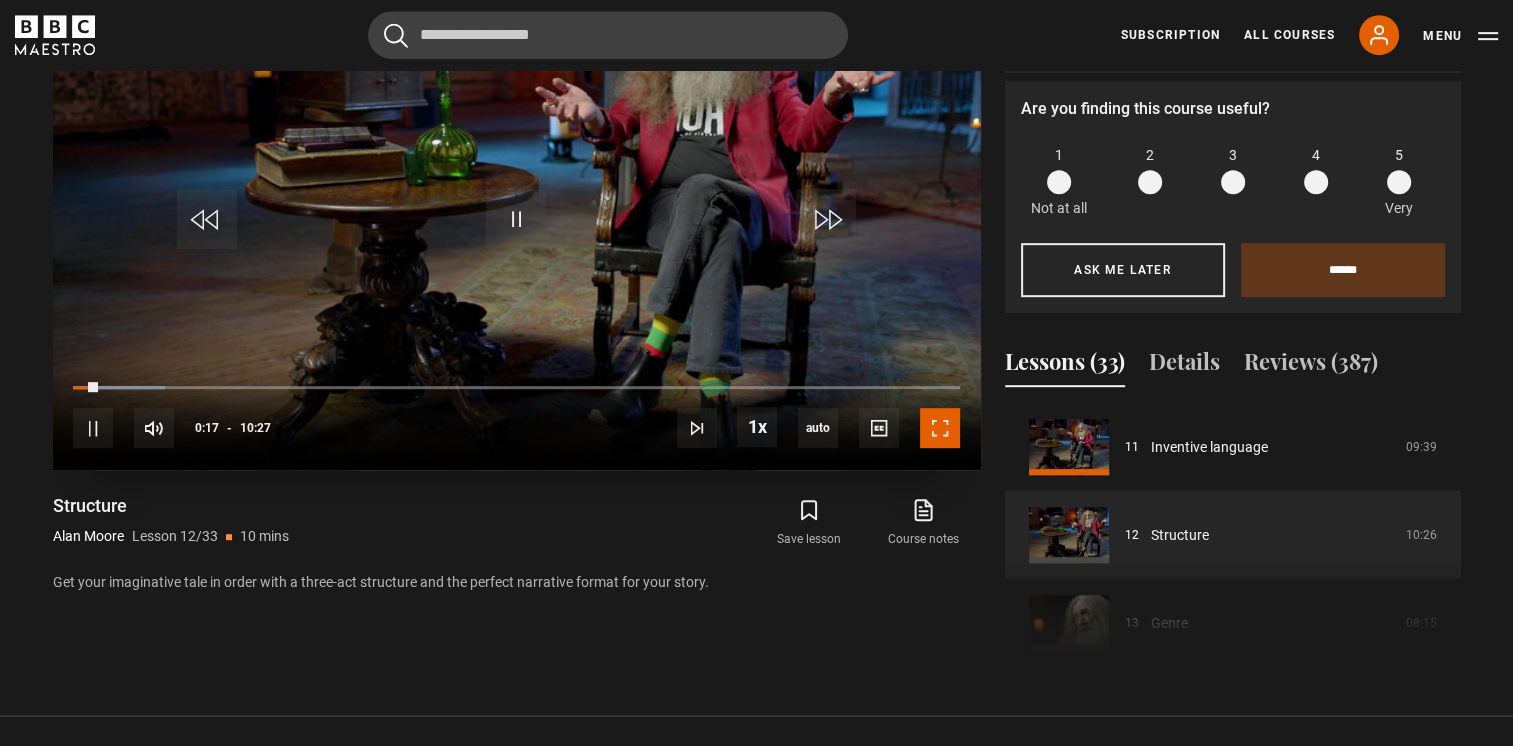 click at bounding box center (940, 428) 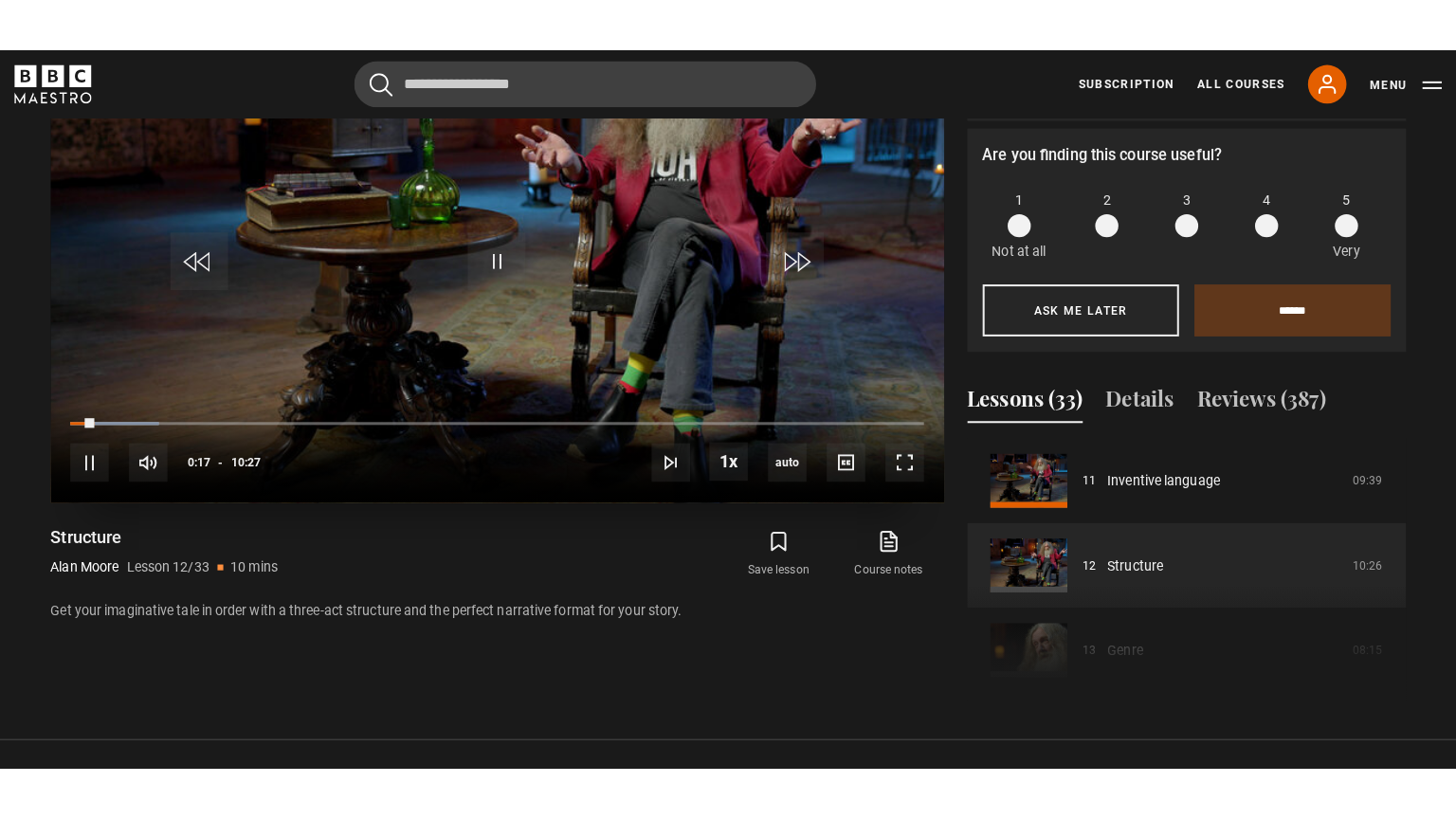 scroll, scrollTop: 838, scrollLeft: 0, axis: vertical 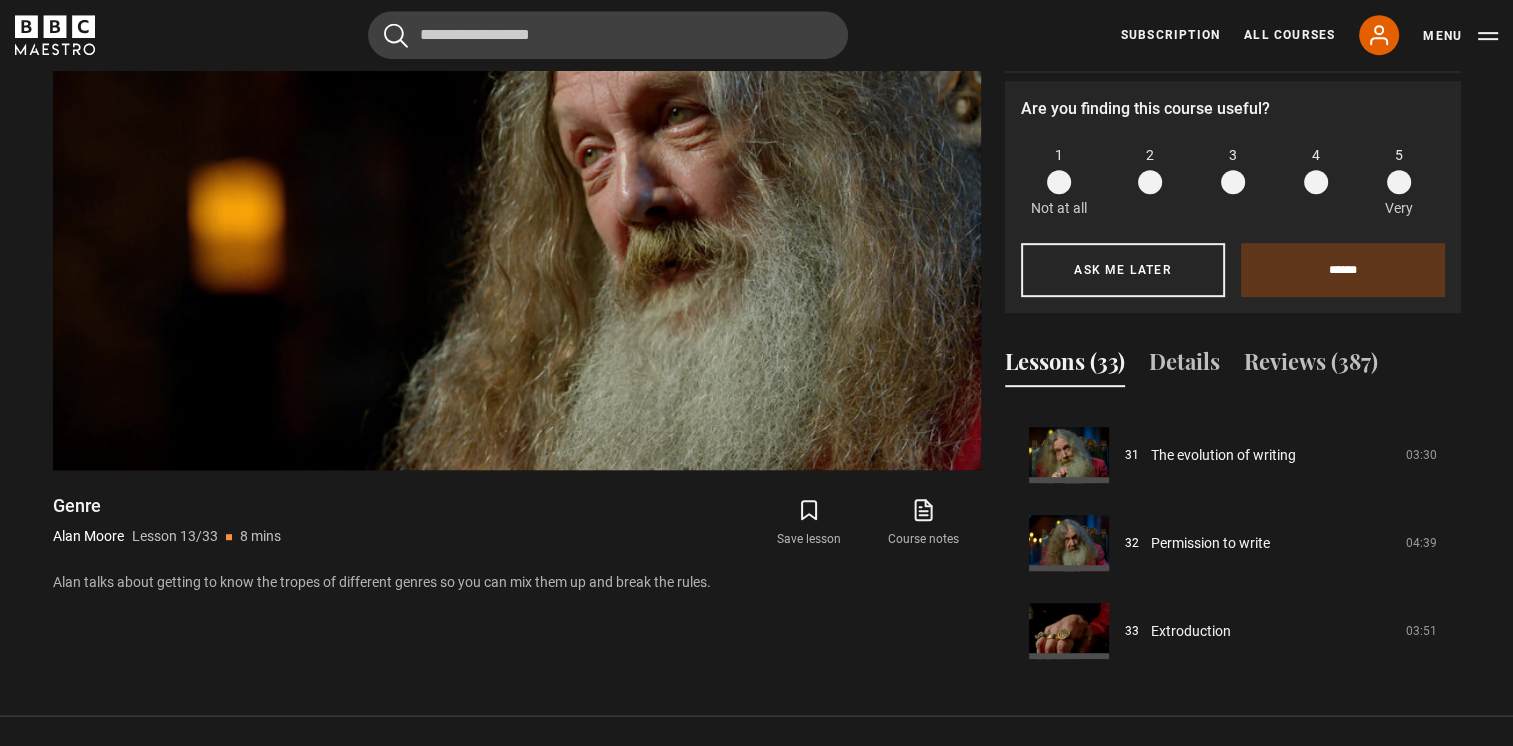 drag, startPoint x: 1460, startPoint y: 513, endPoint x: 1441, endPoint y: 674, distance: 162.11725 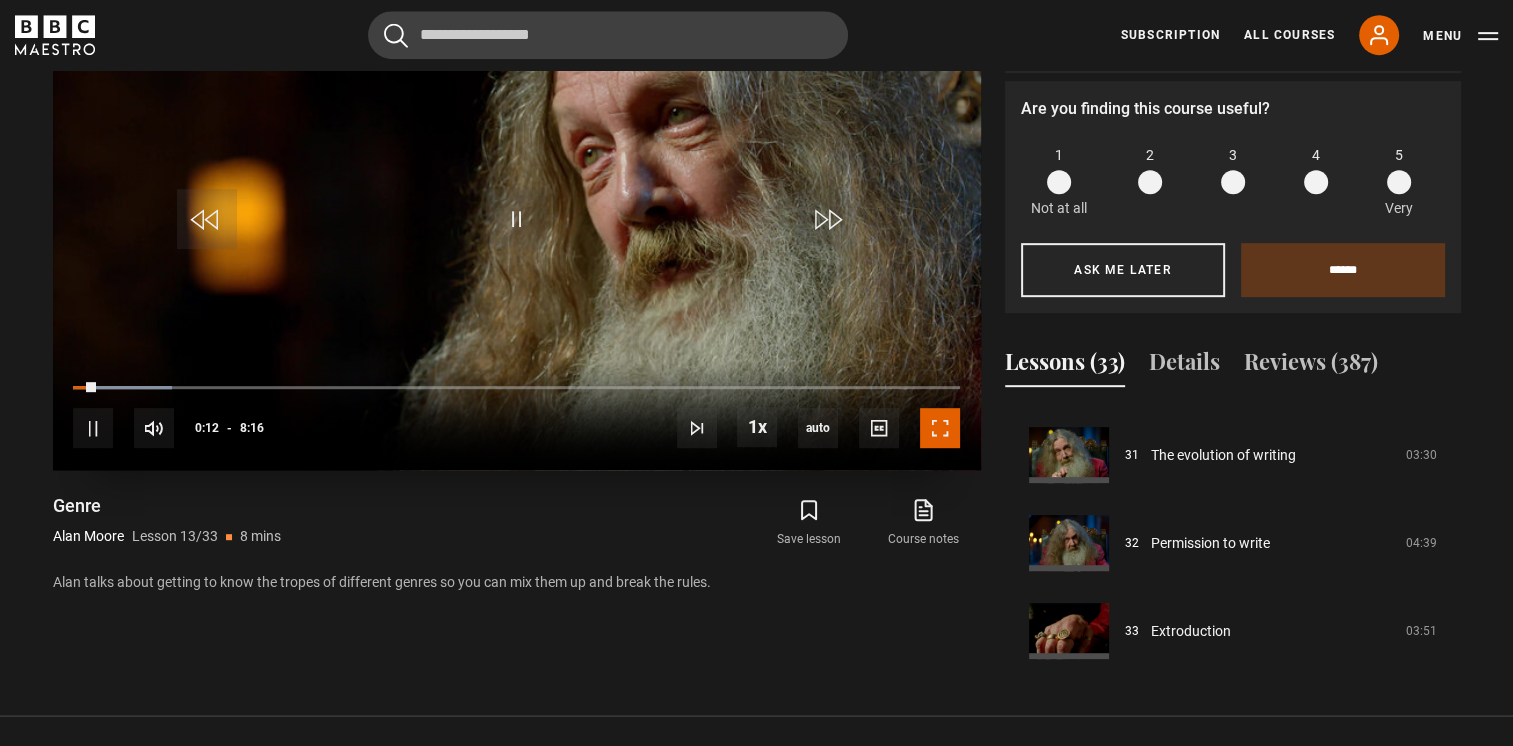 click at bounding box center (940, 428) 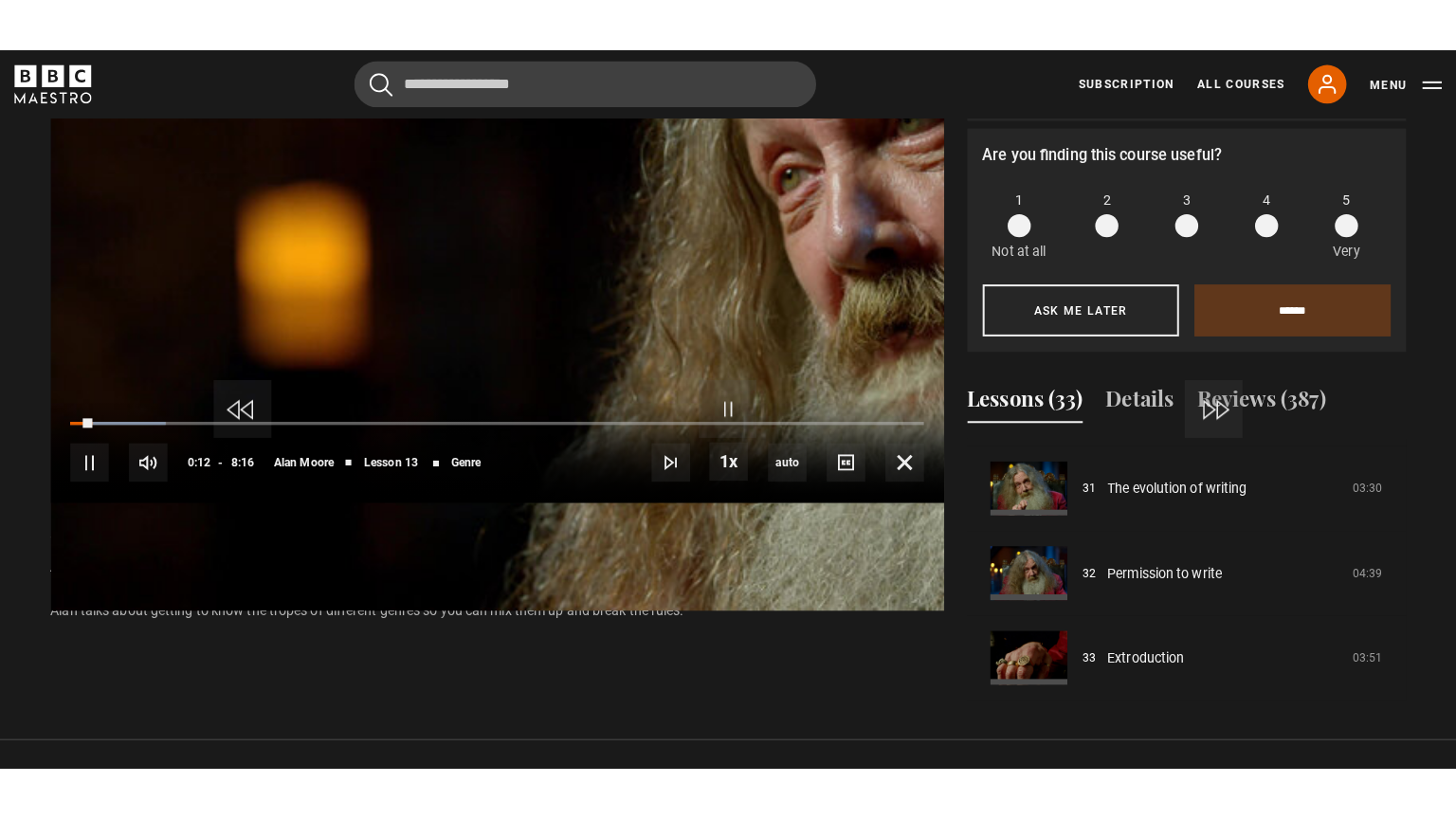 scroll, scrollTop: 838, scrollLeft: 0, axis: vertical 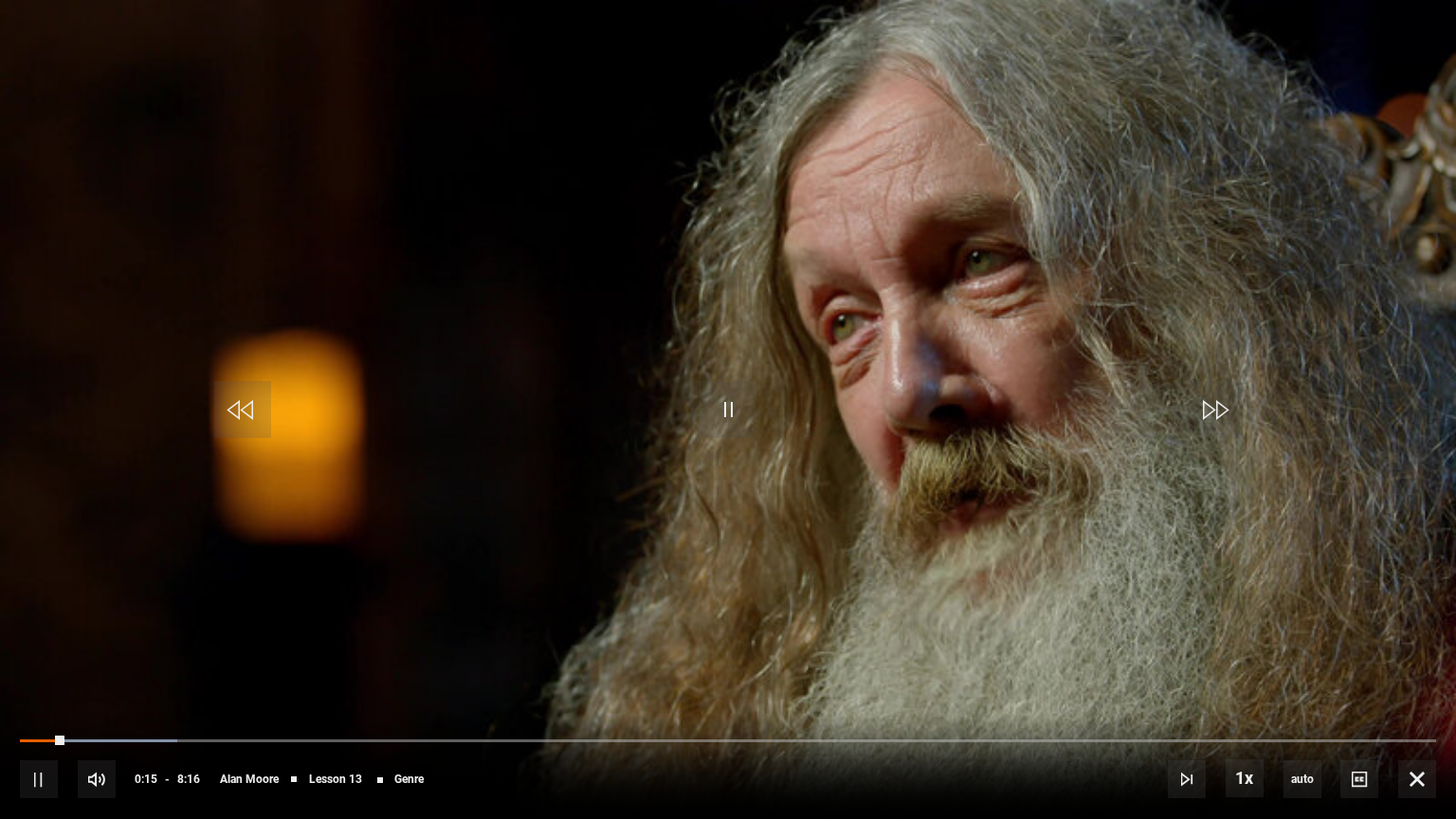 click at bounding box center (728, 410) 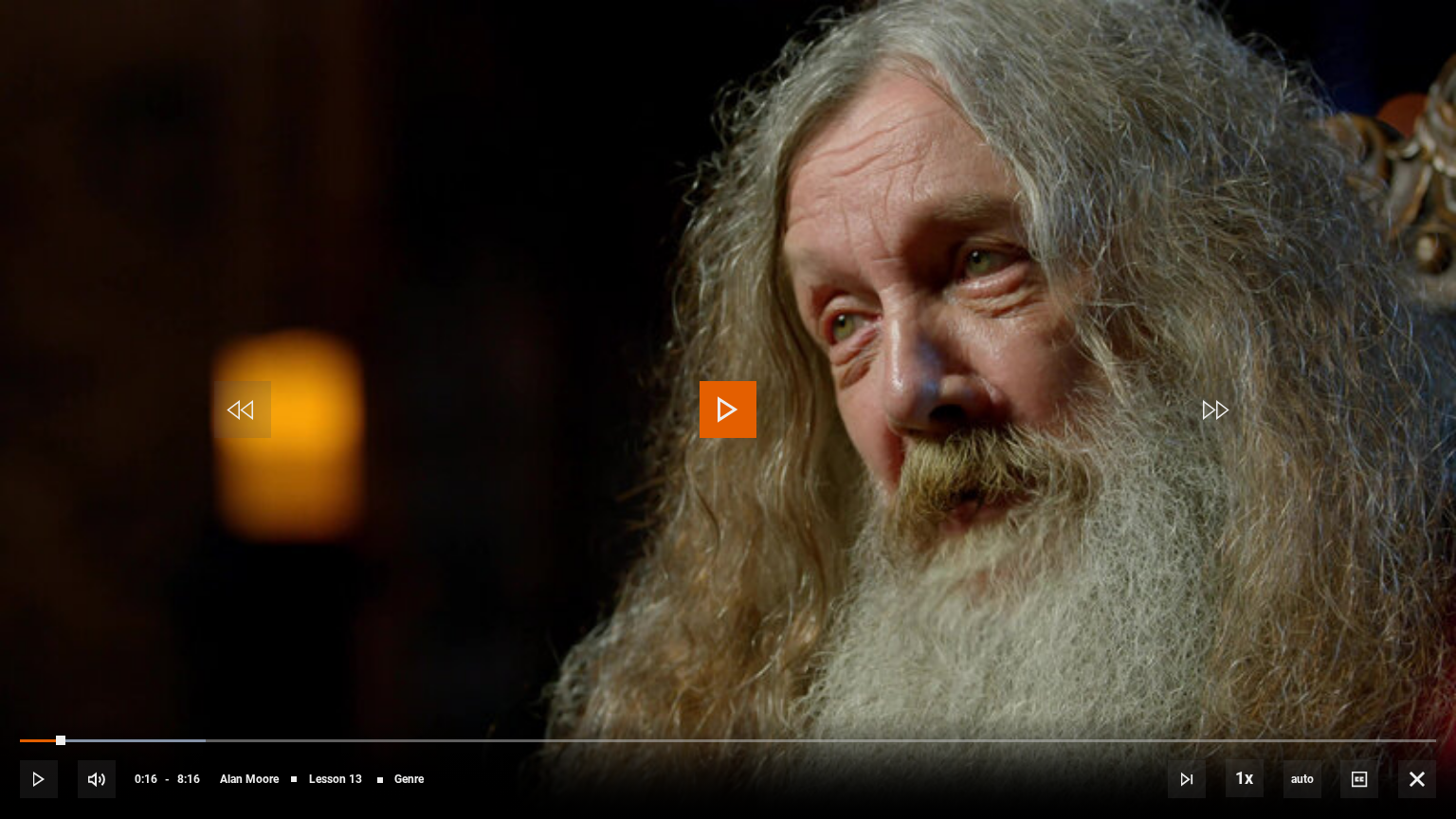 click at bounding box center (728, 410) 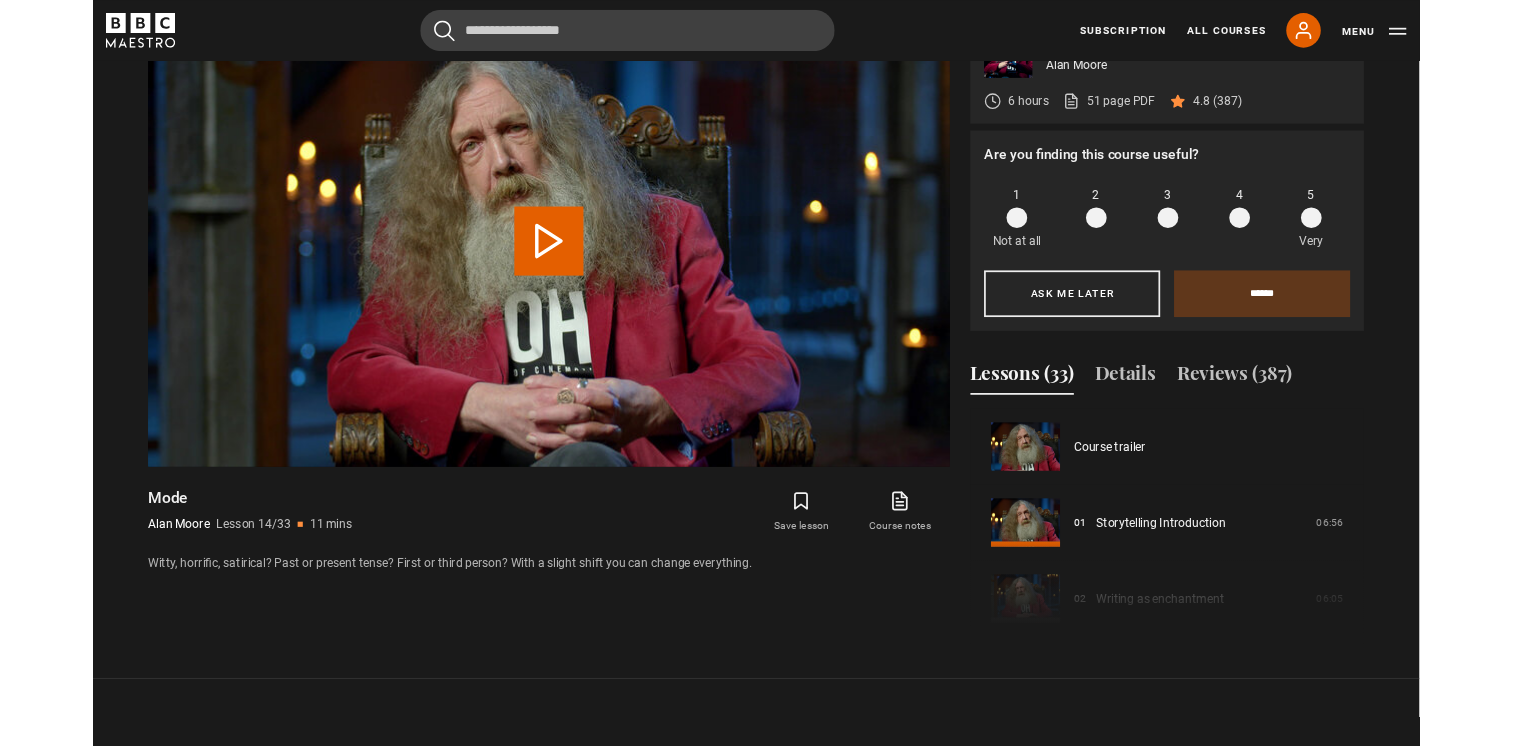 scroll, scrollTop: 912, scrollLeft: 0, axis: vertical 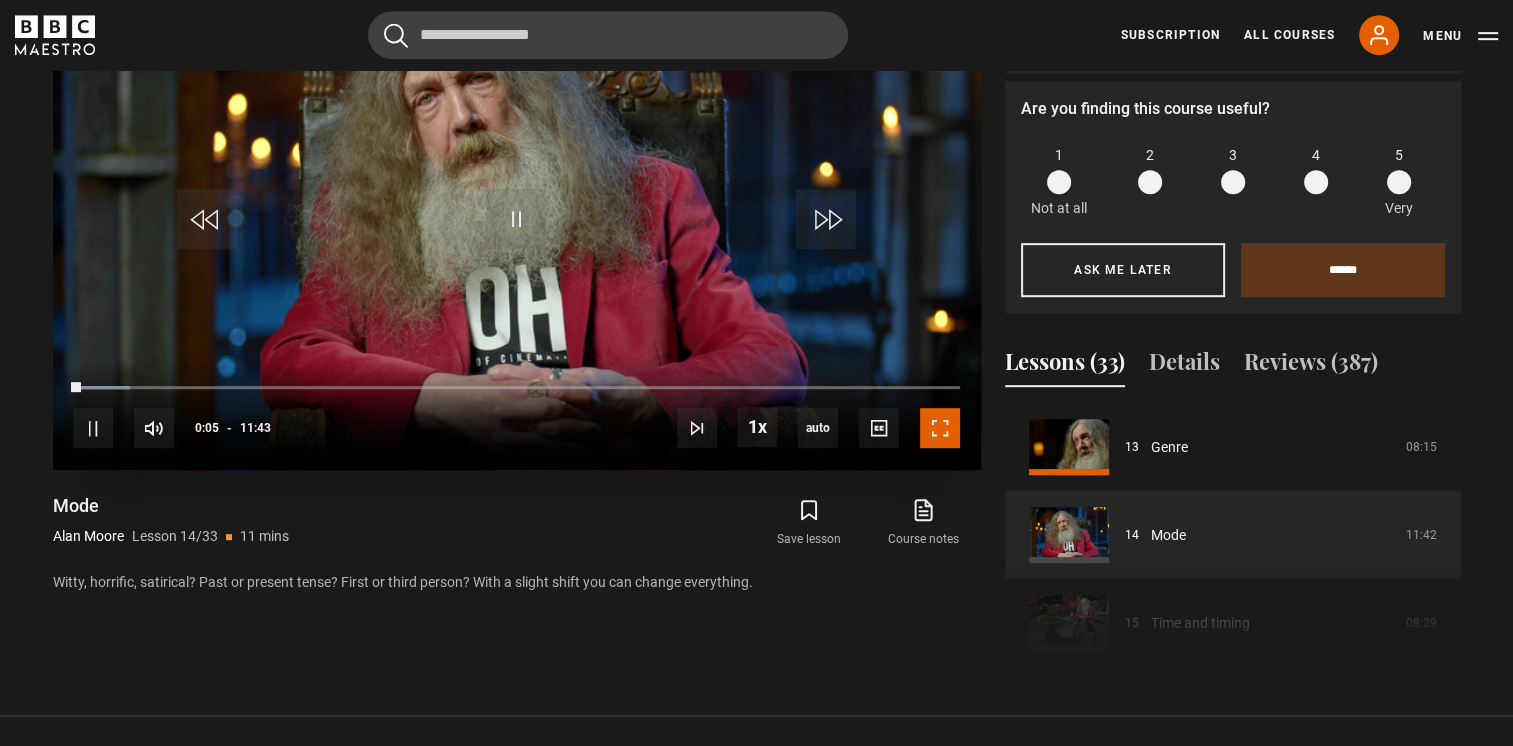 click at bounding box center (940, 428) 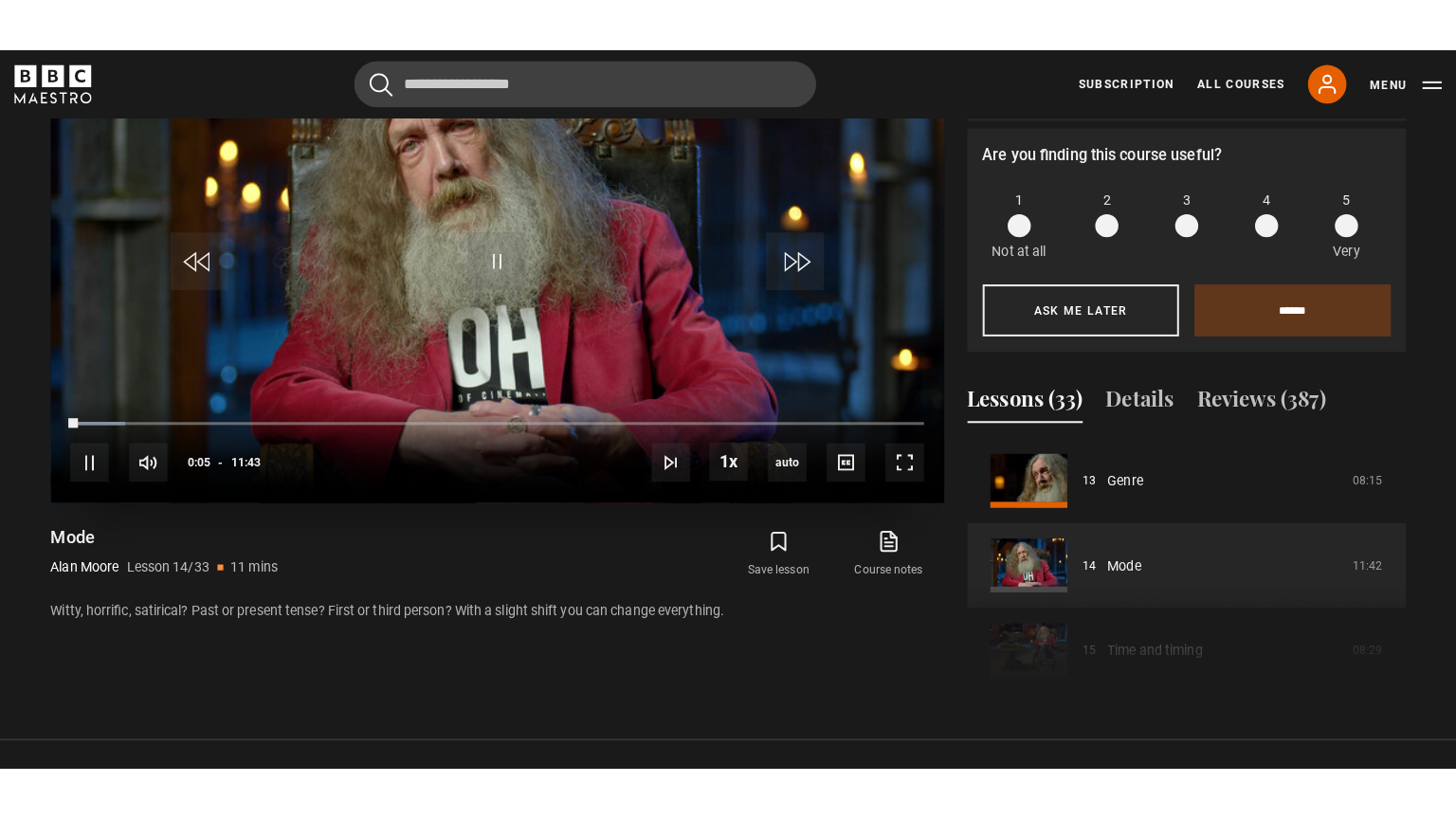 scroll, scrollTop: 838, scrollLeft: 0, axis: vertical 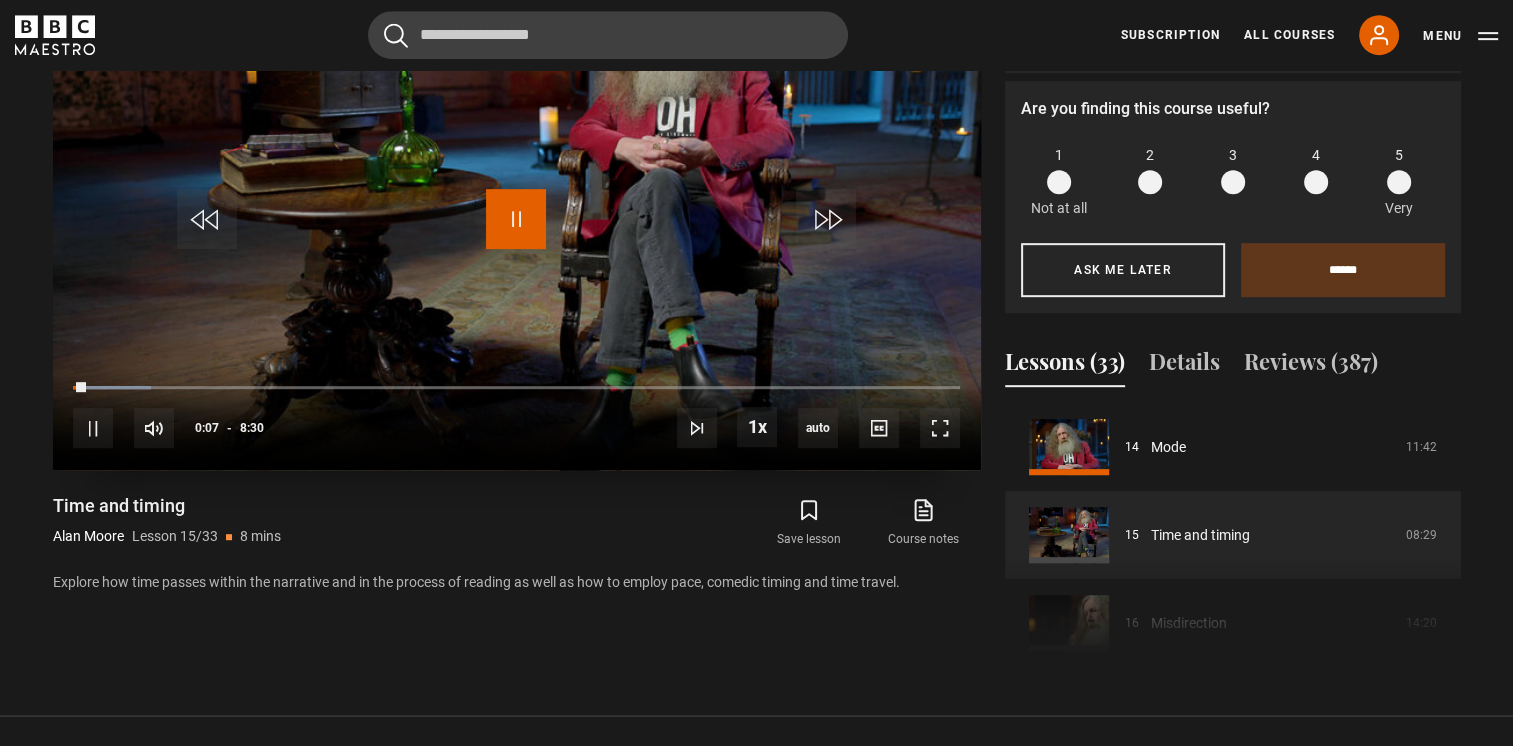 click at bounding box center [516, 219] 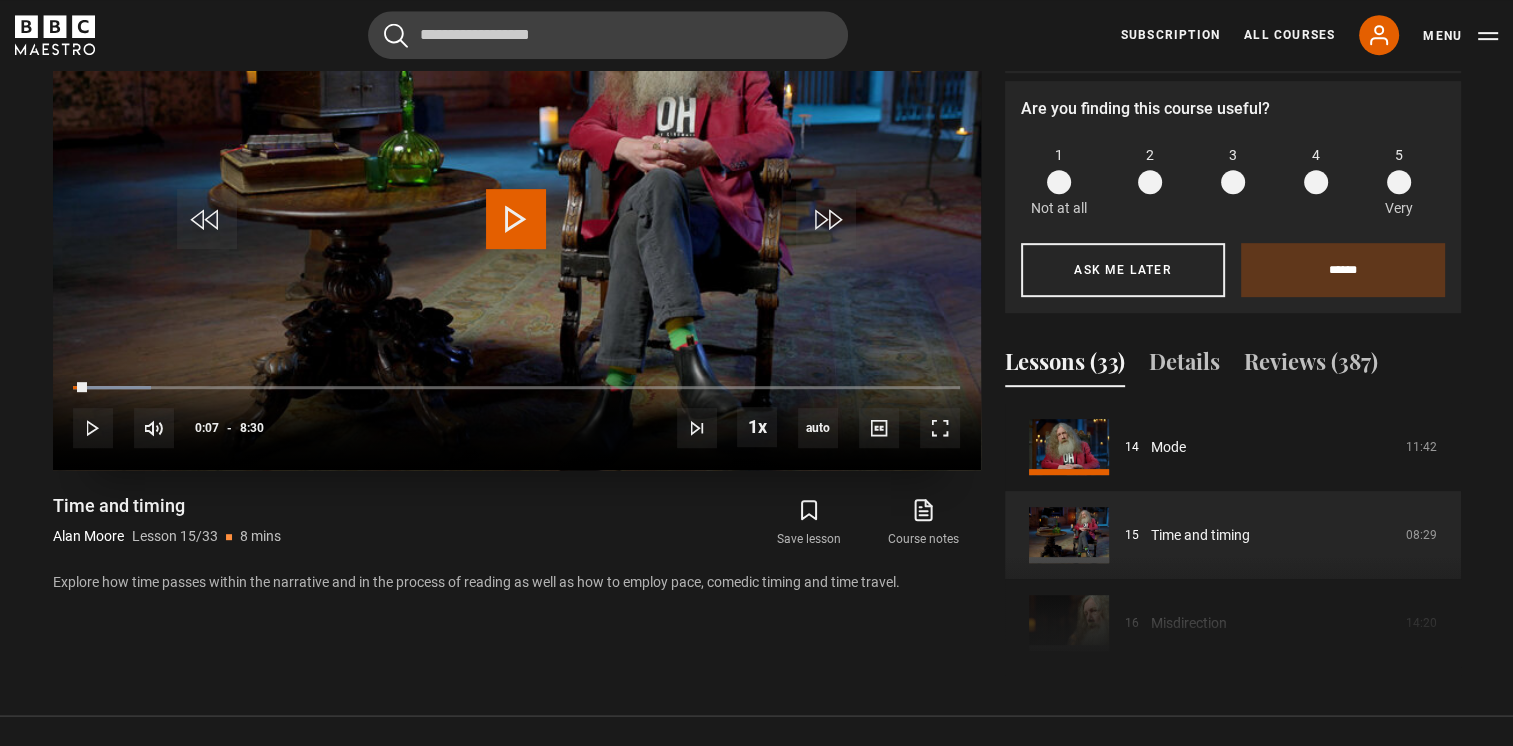 scroll, scrollTop: 884, scrollLeft: 0, axis: vertical 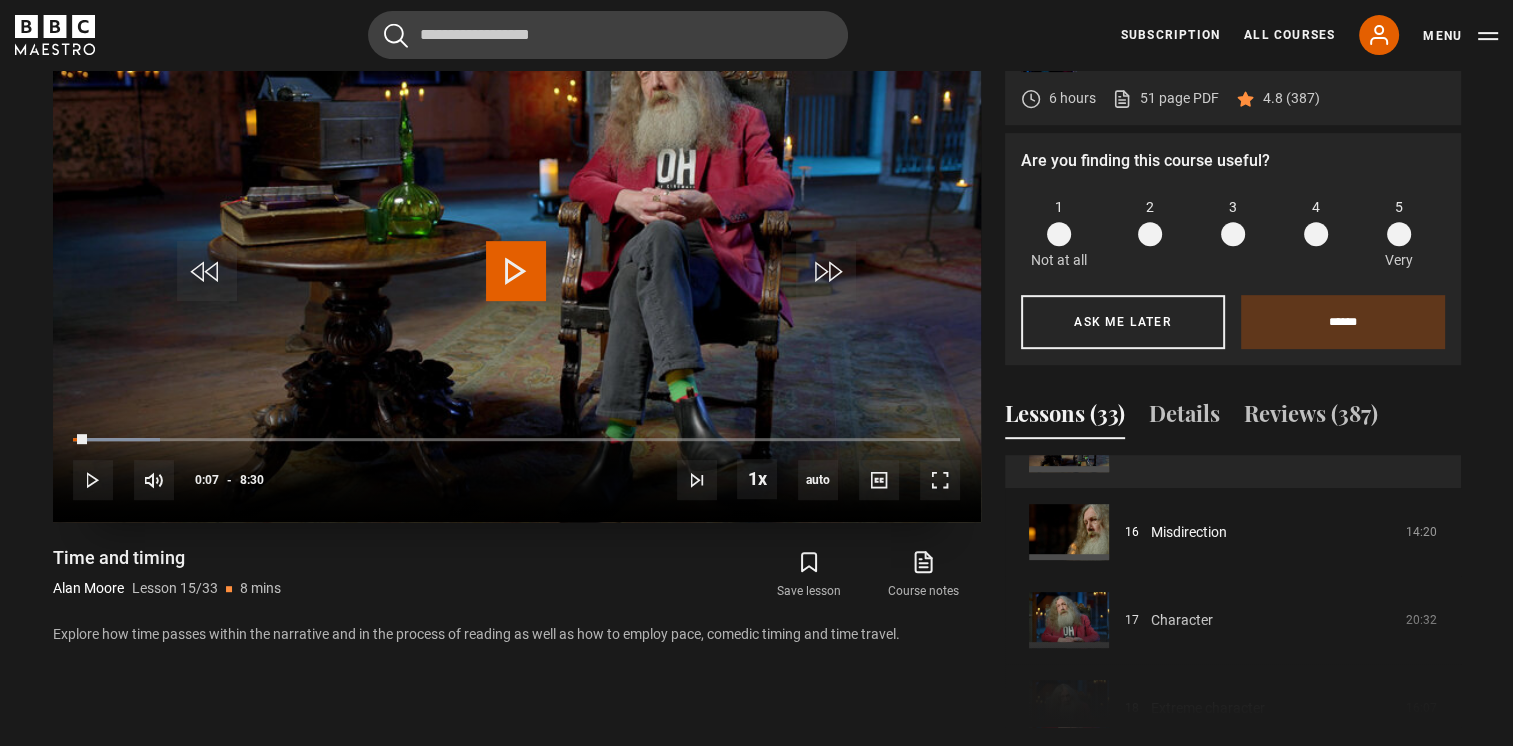 click at bounding box center (516, 271) 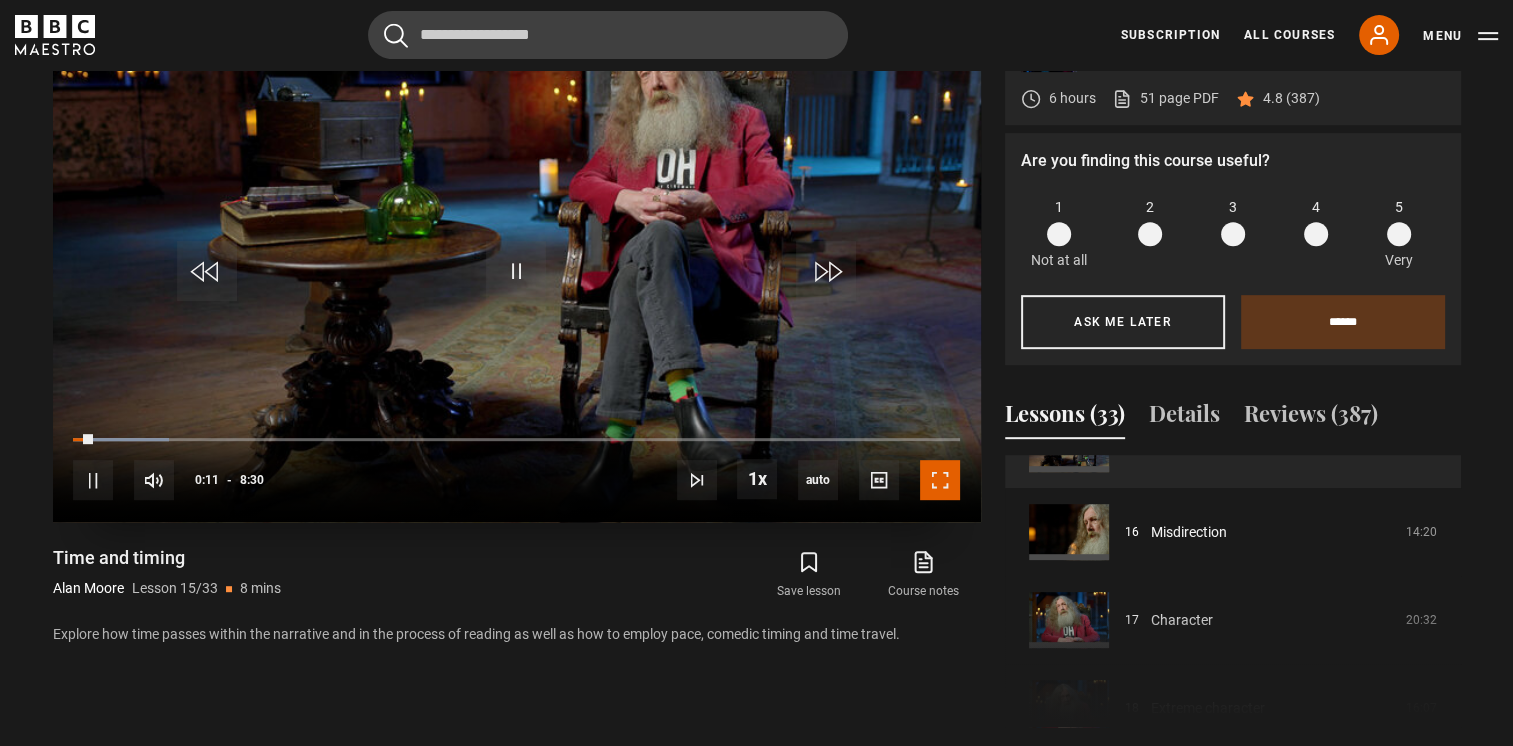 click at bounding box center [940, 480] 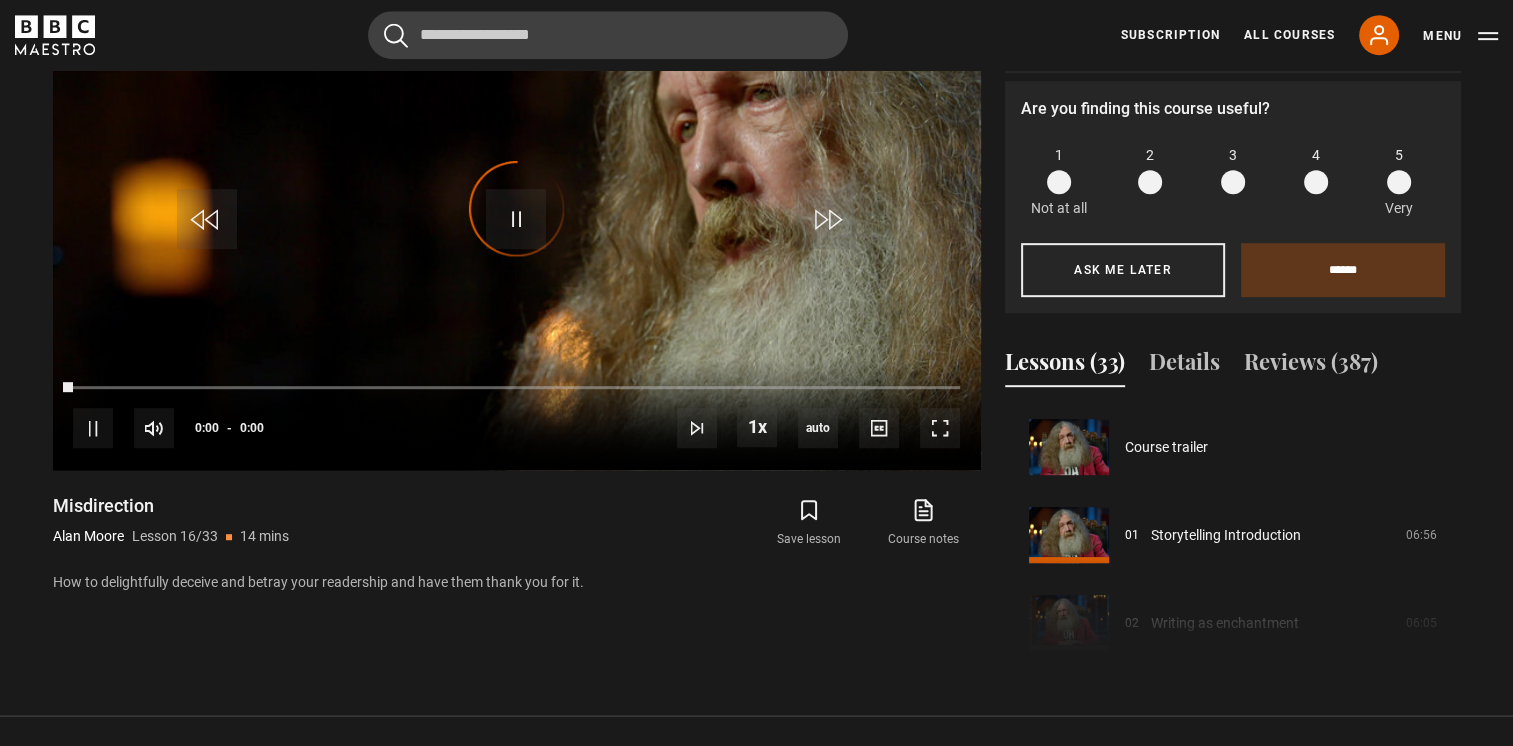 scroll, scrollTop: 936, scrollLeft: 0, axis: vertical 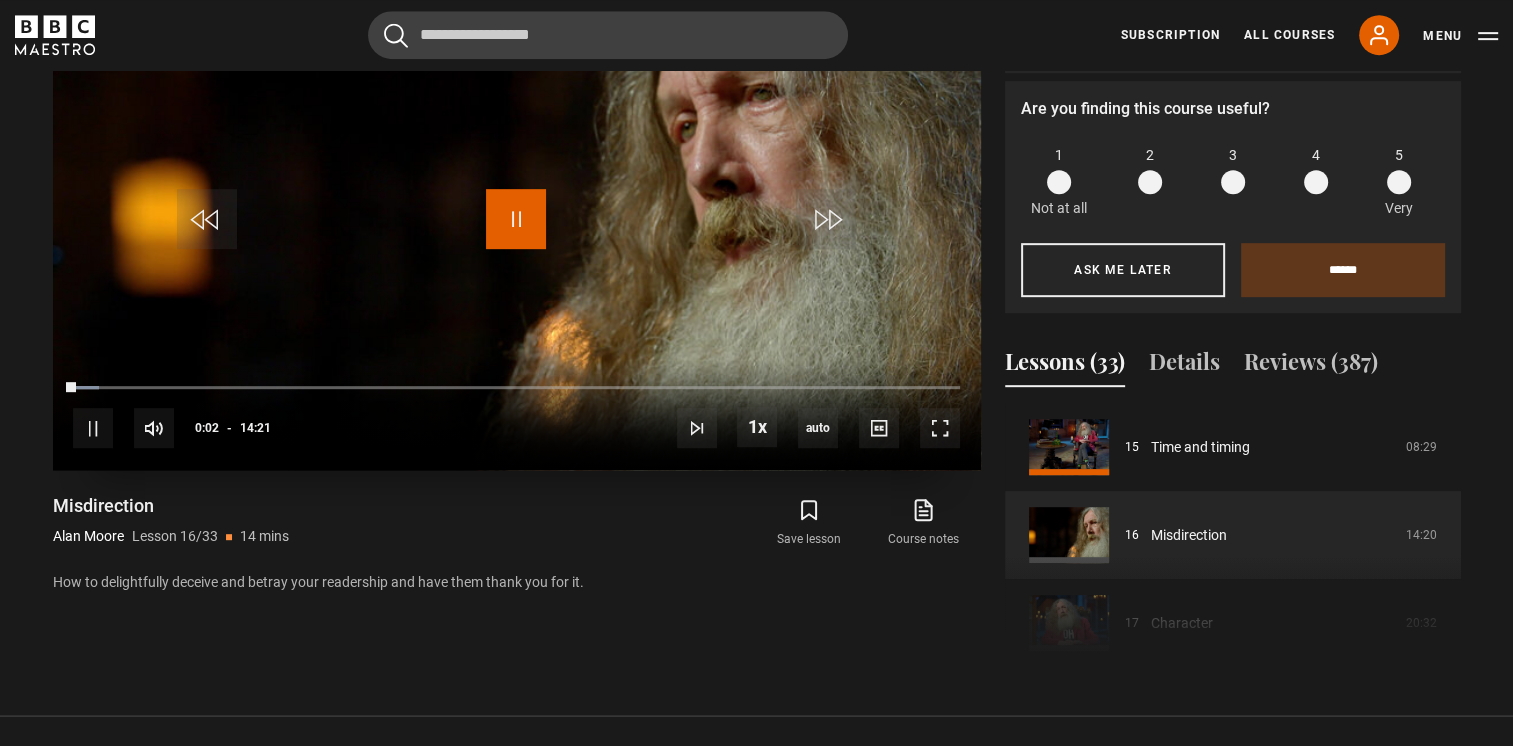 click at bounding box center (516, 219) 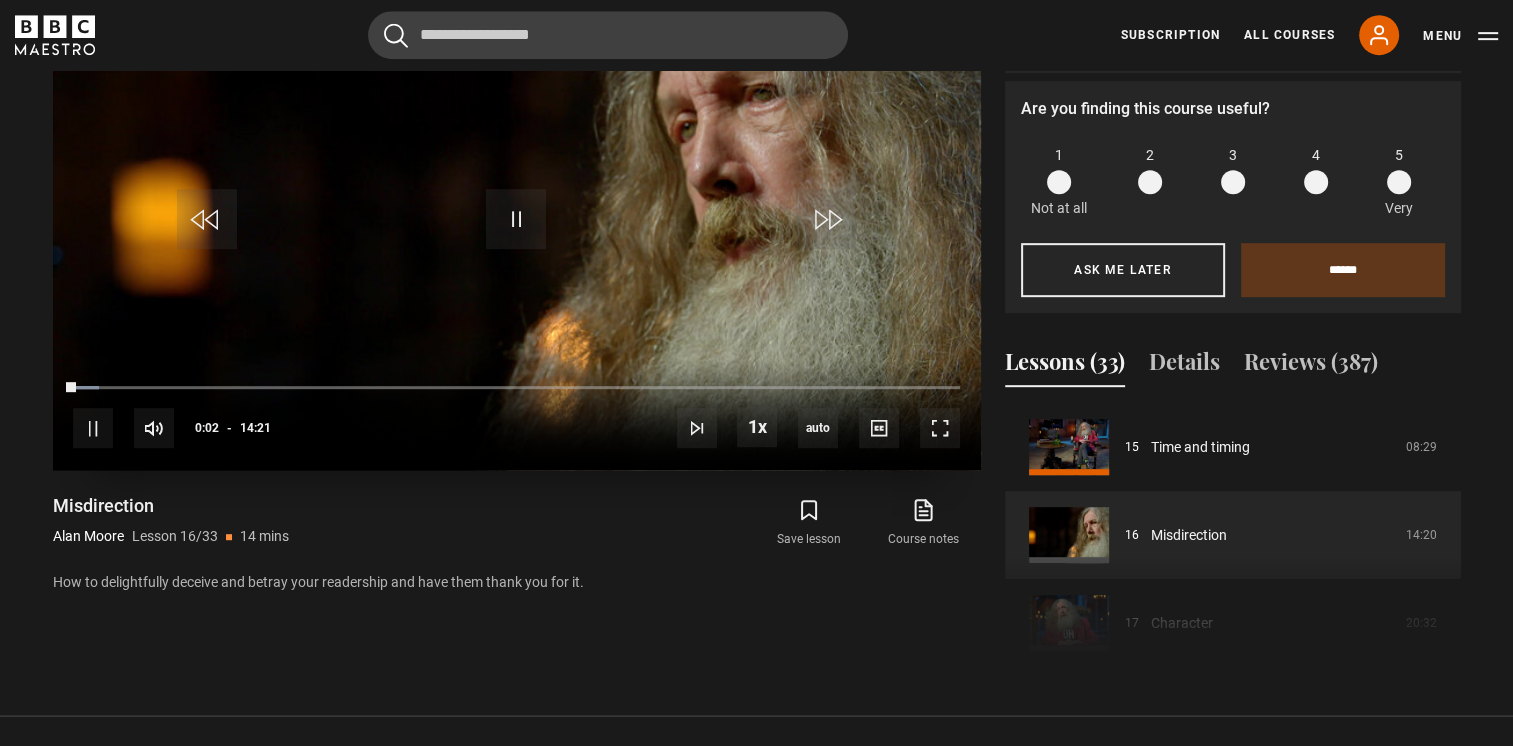 scroll, scrollTop: 884, scrollLeft: 0, axis: vertical 